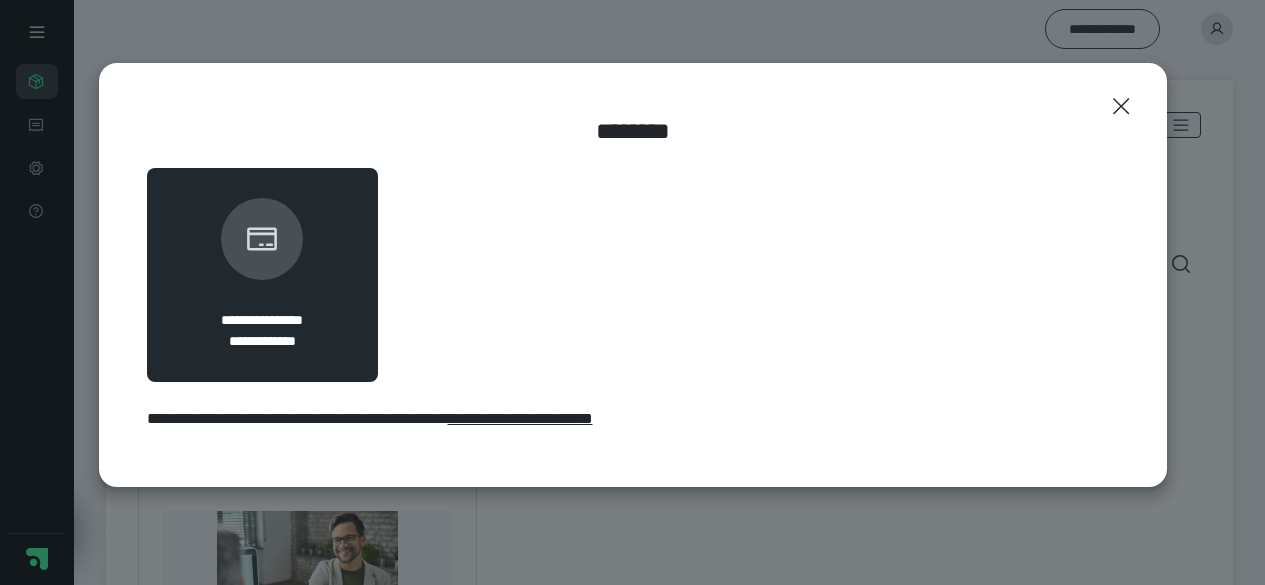scroll, scrollTop: 0, scrollLeft: 0, axis: both 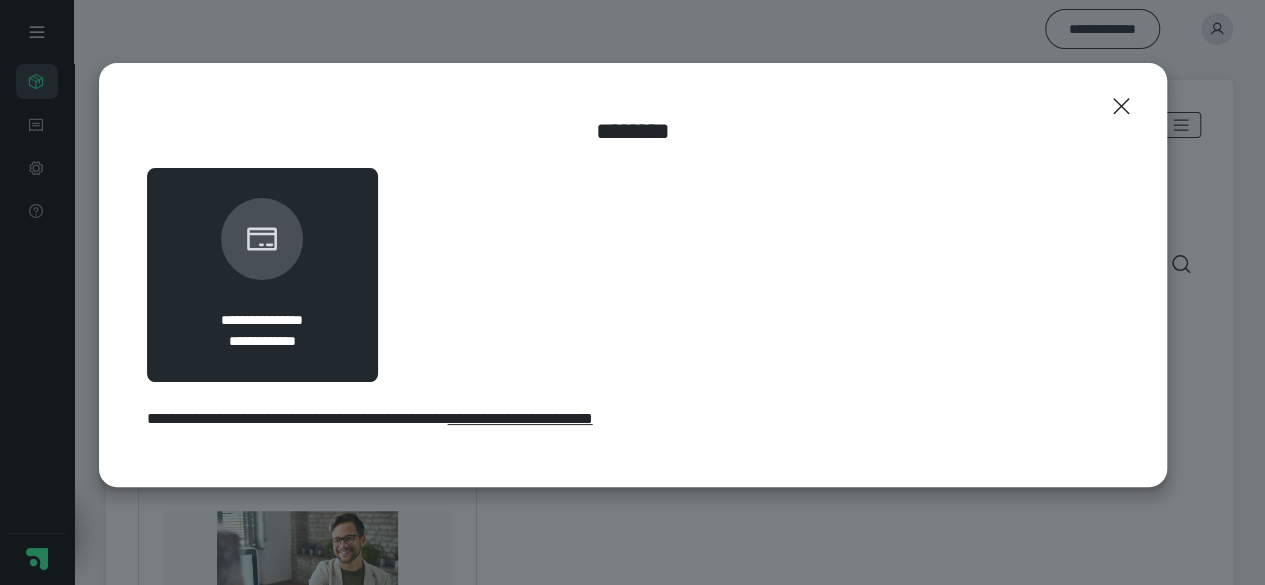 click 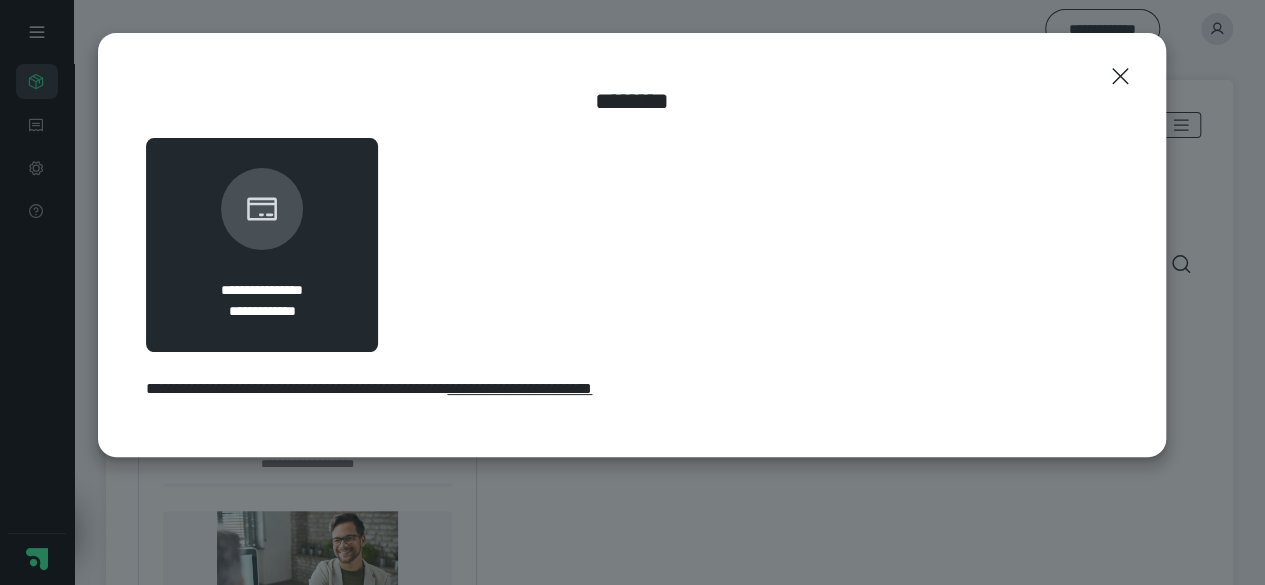 scroll, scrollTop: 0, scrollLeft: 0, axis: both 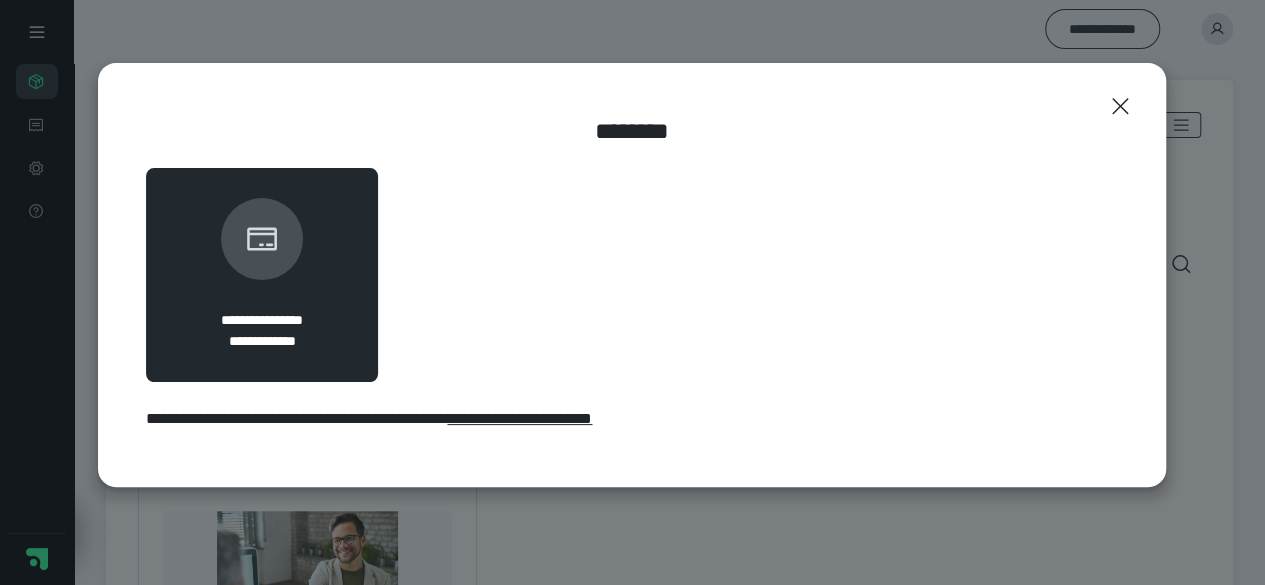 click at bounding box center [262, 239] 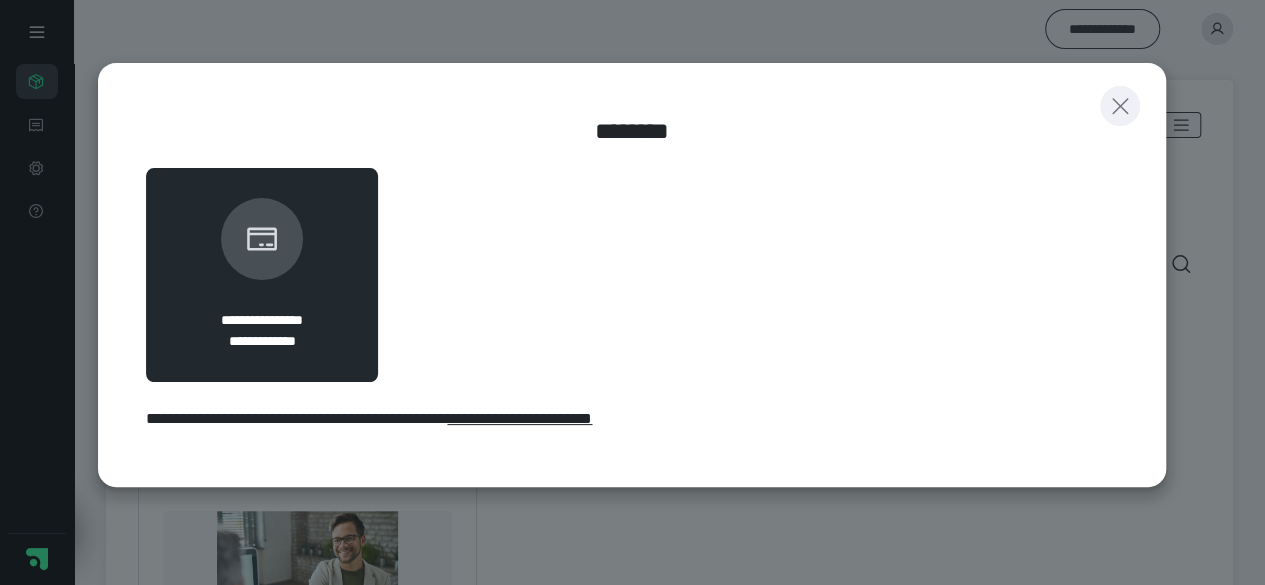 click 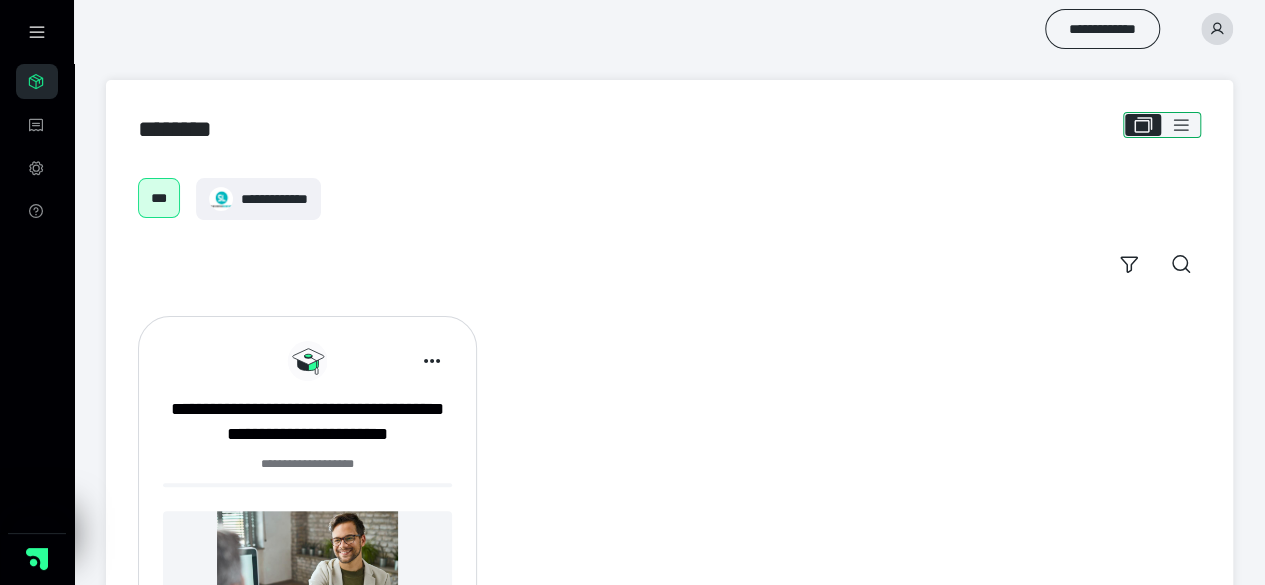 click 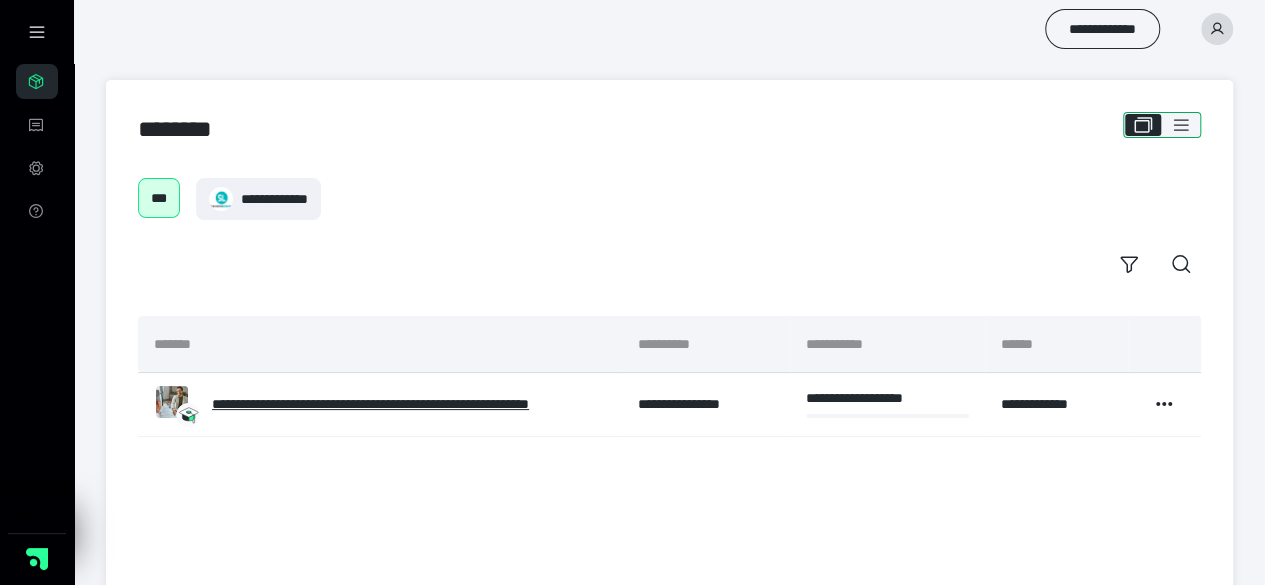 click 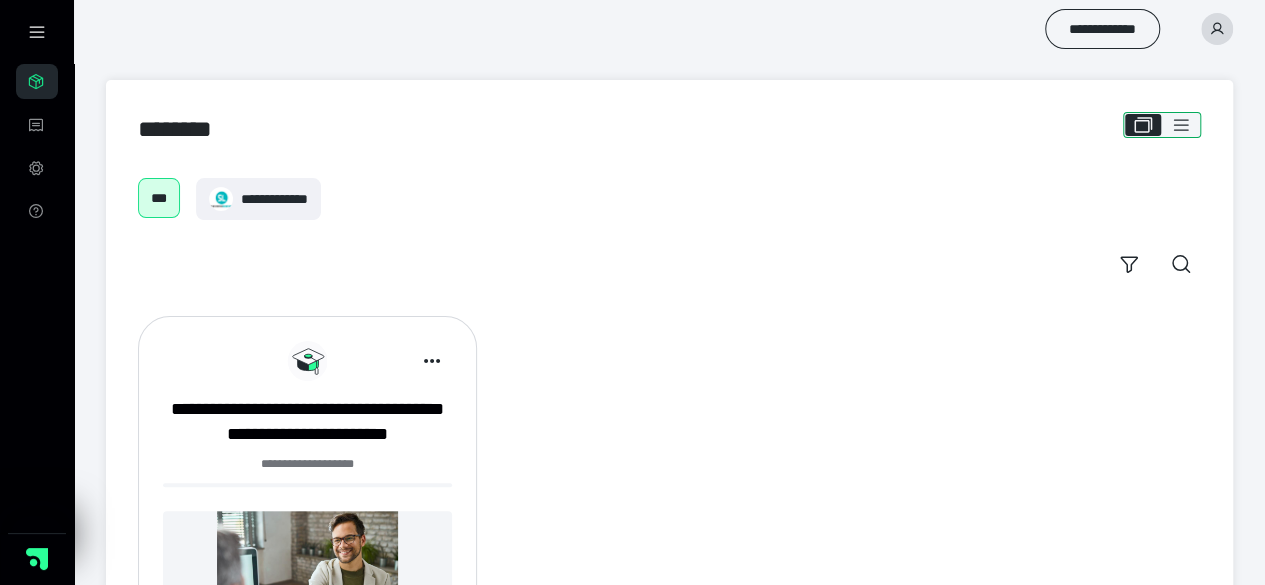 click 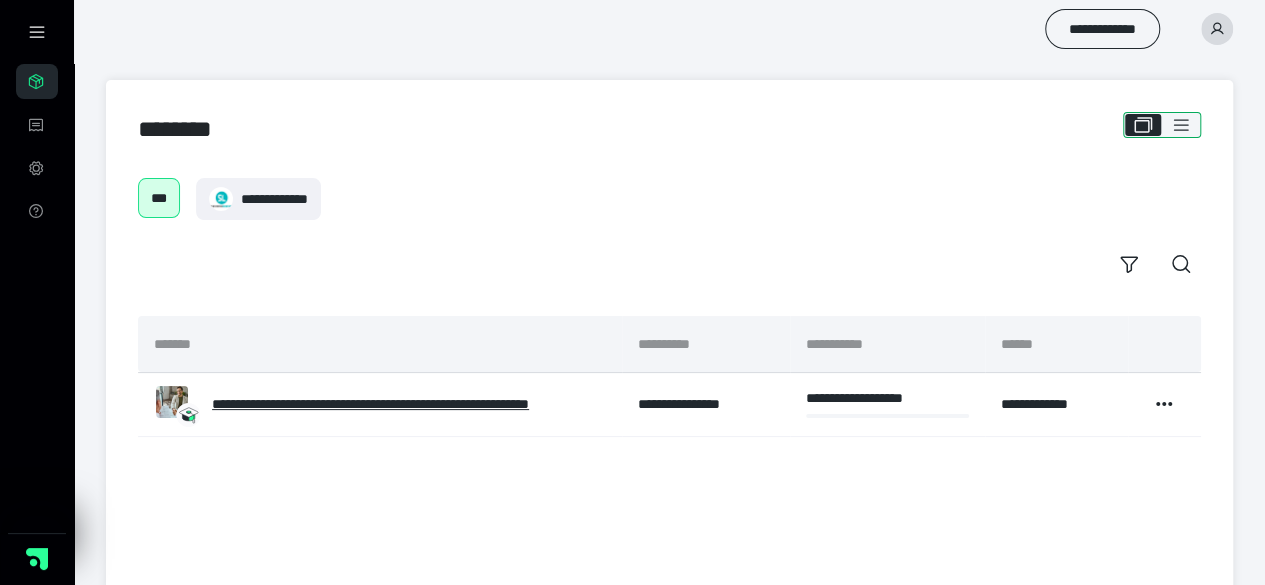 click 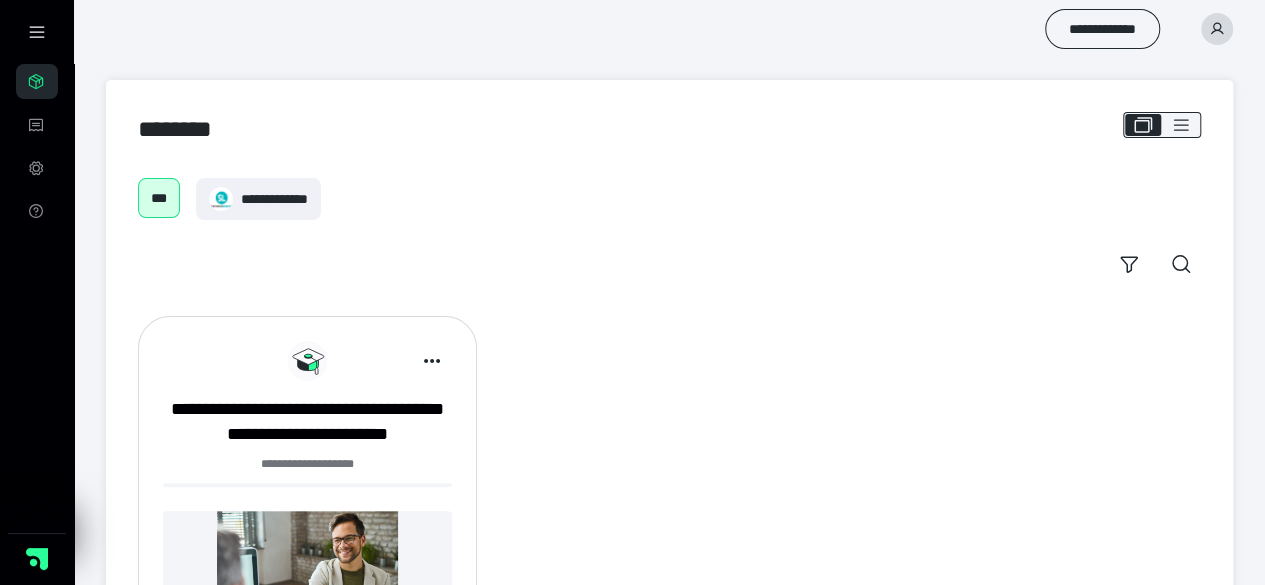 scroll, scrollTop: 0, scrollLeft: 0, axis: both 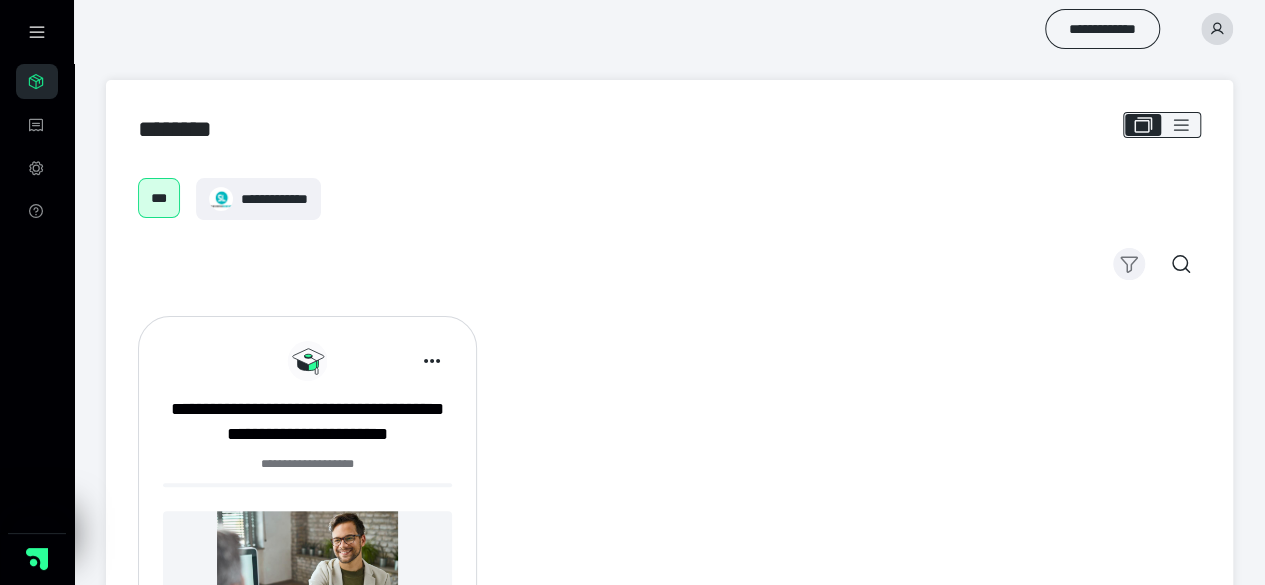 click 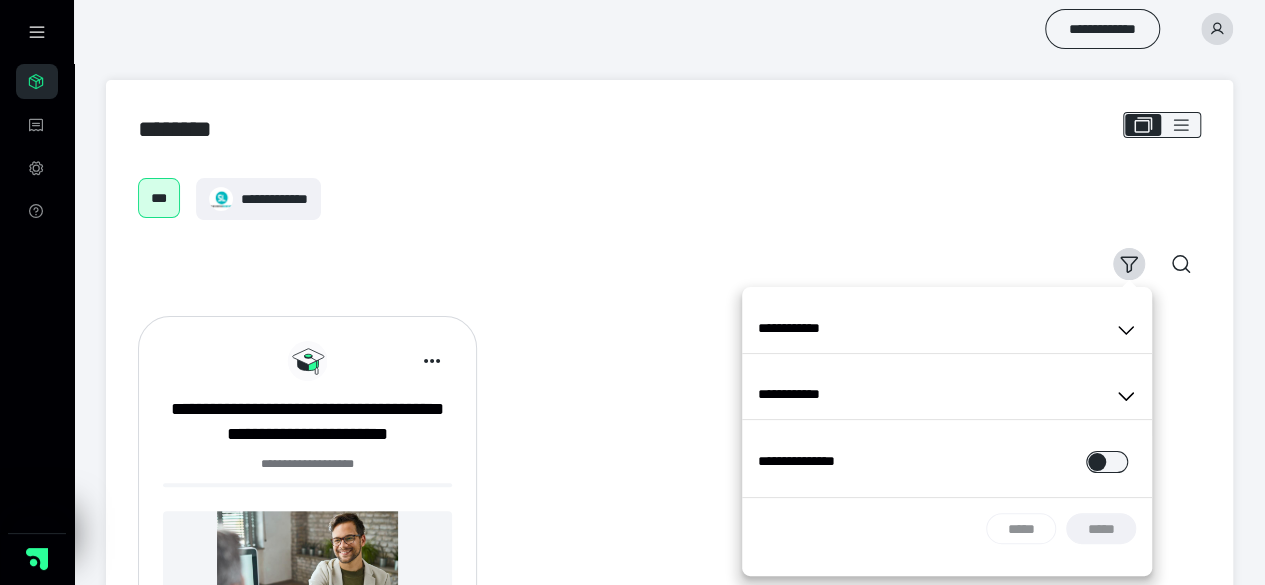 click 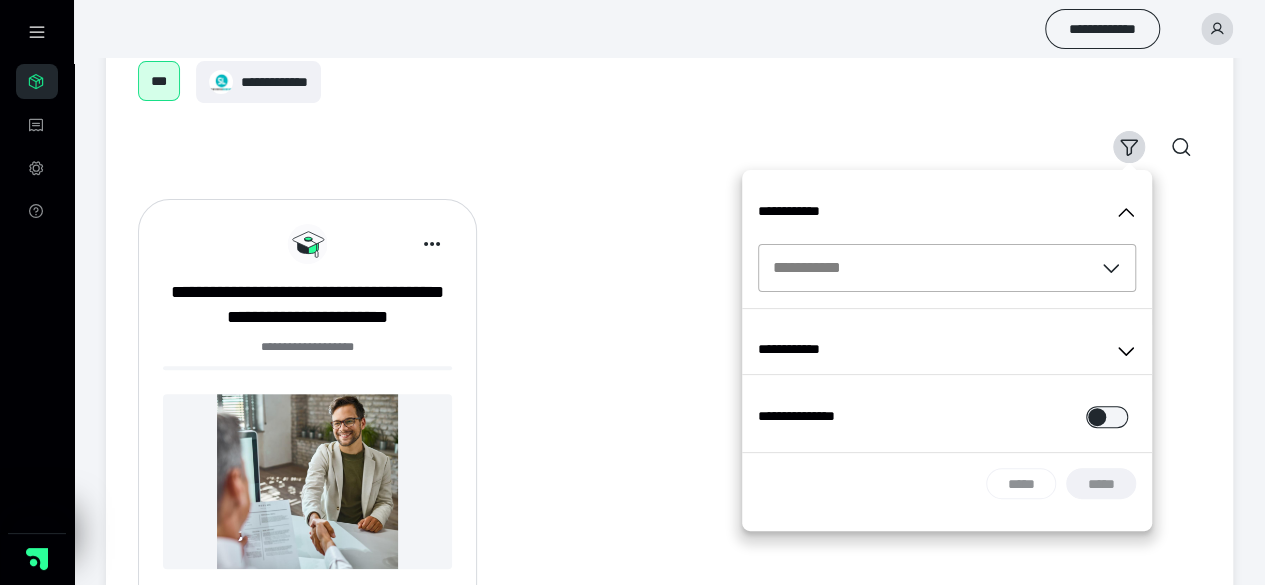 click on "**********" at bounding box center [632, 273] 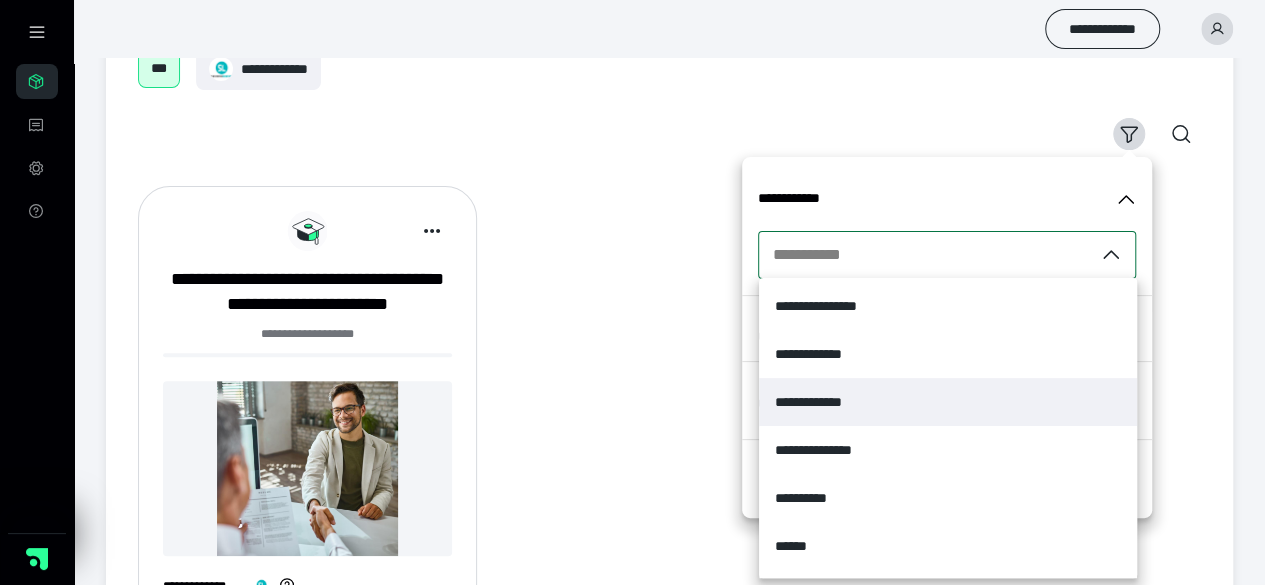 scroll, scrollTop: 131, scrollLeft: 0, axis: vertical 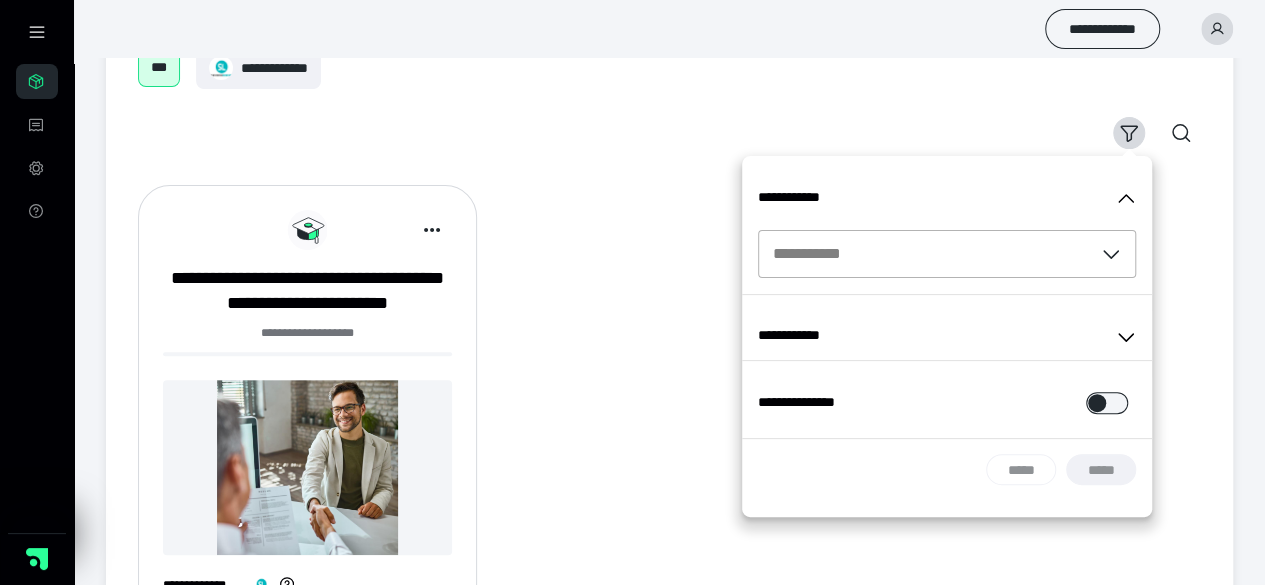 click 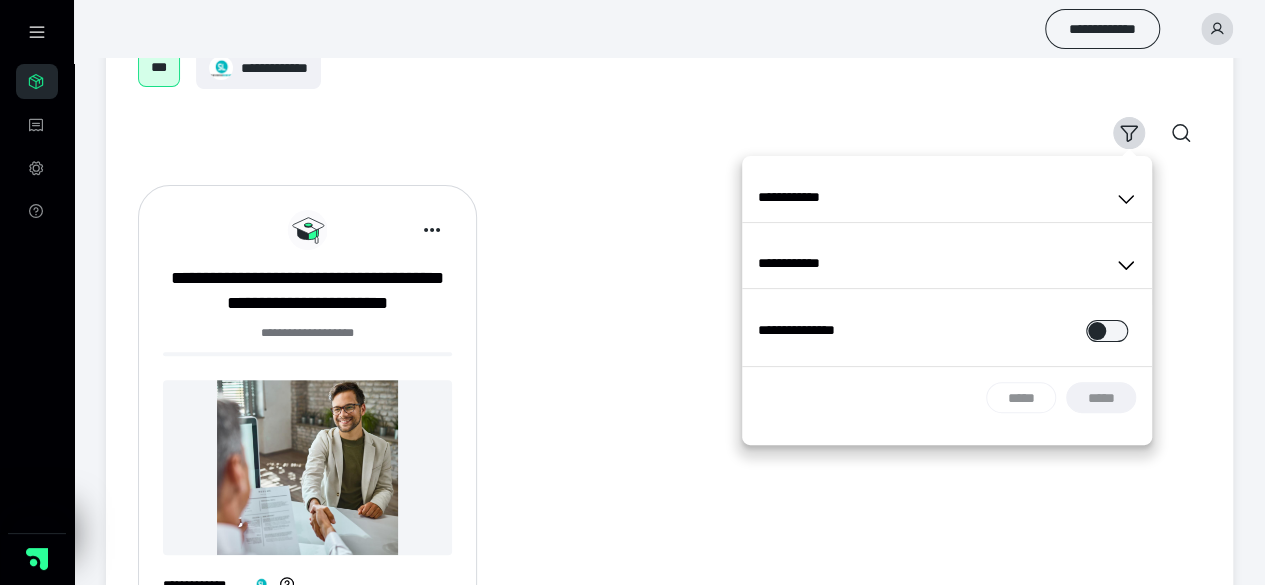 click 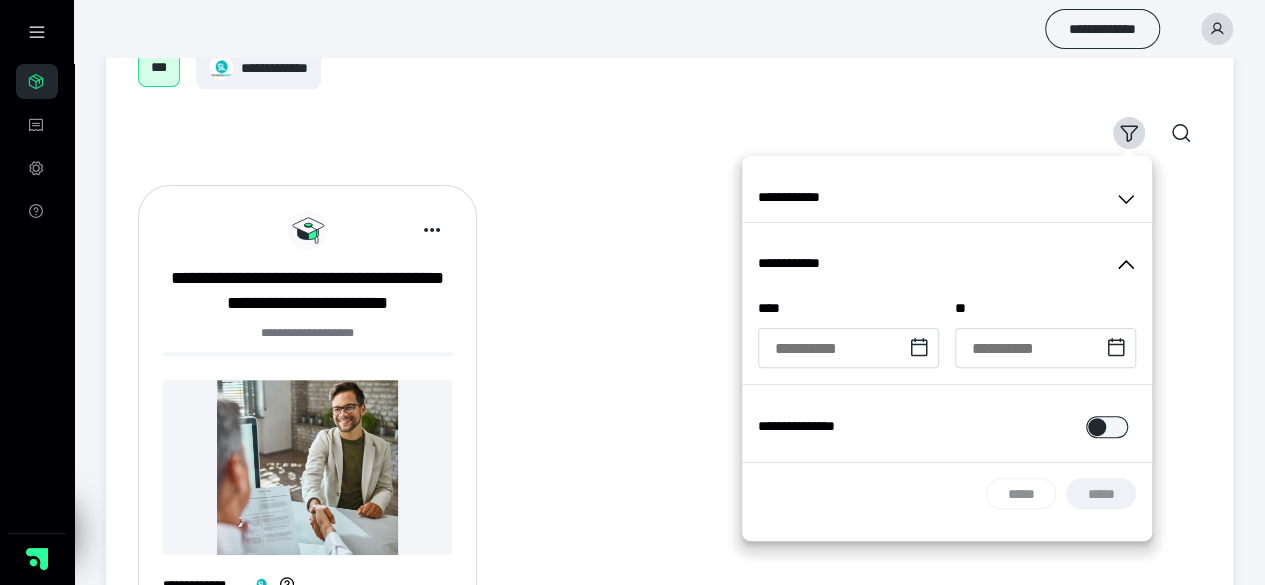 click 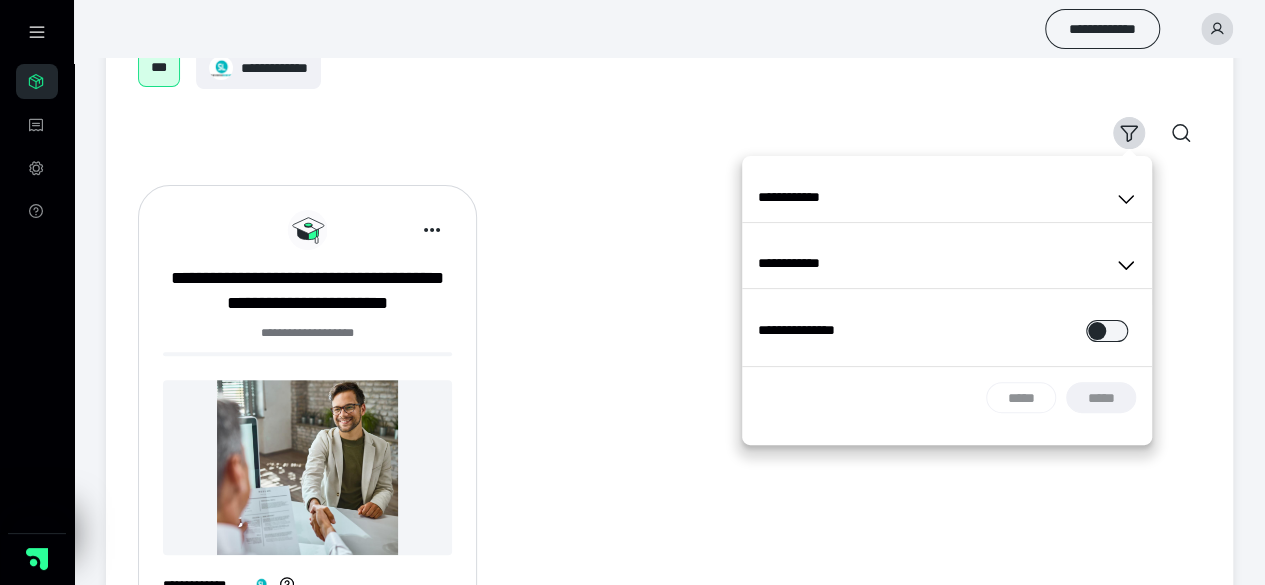 click on "**********" at bounding box center (669, 402) 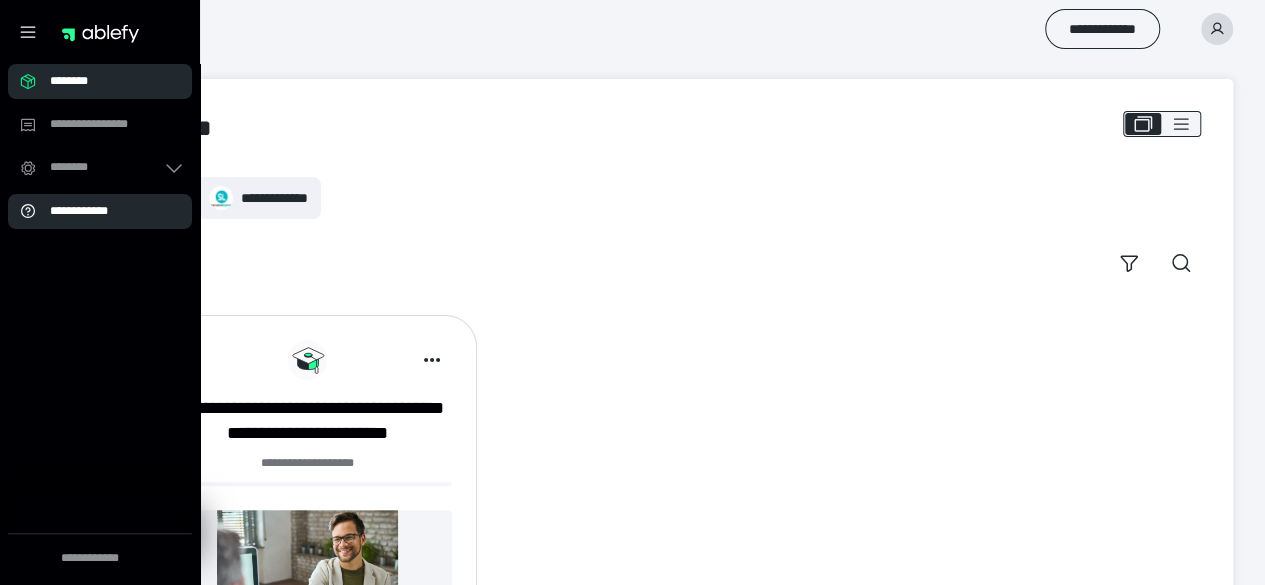 scroll, scrollTop: 0, scrollLeft: 0, axis: both 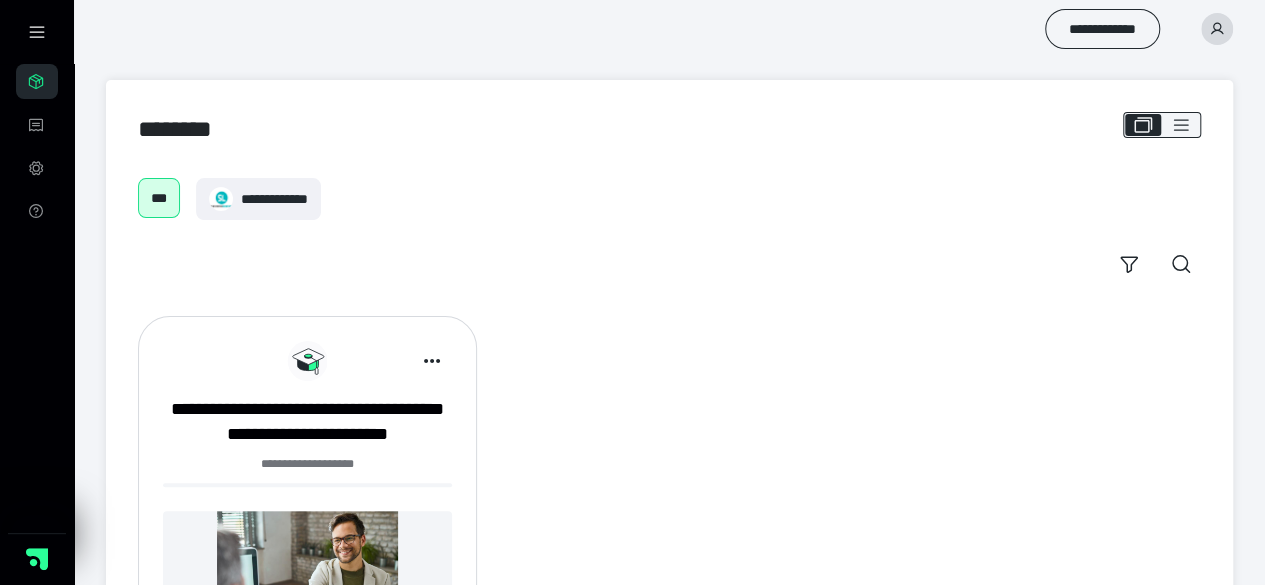 click 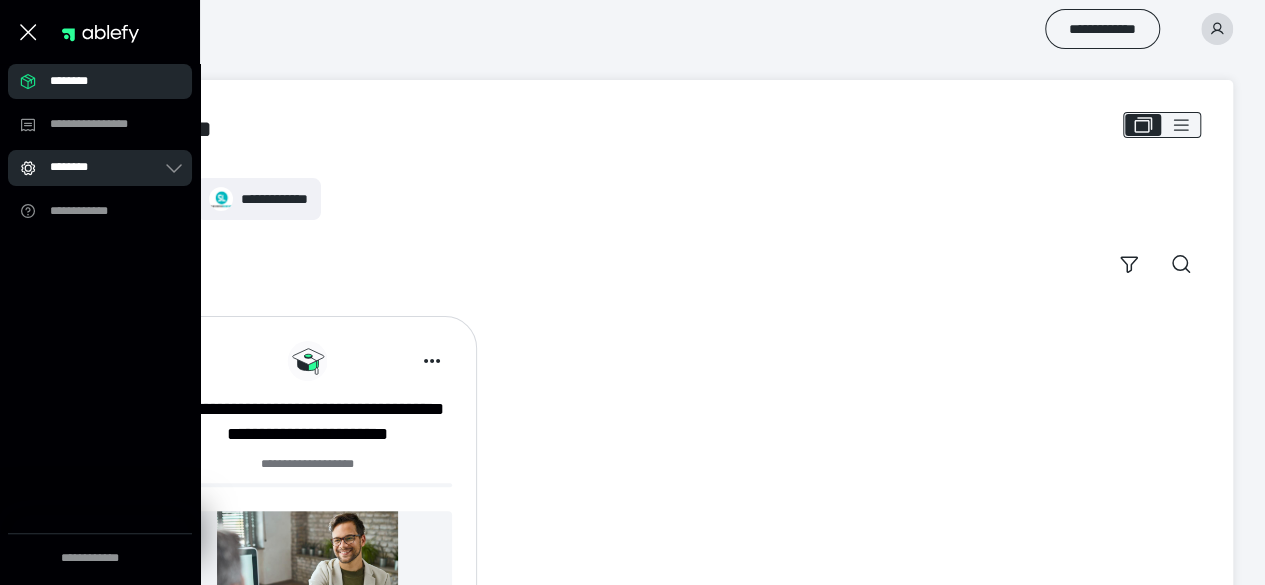 click 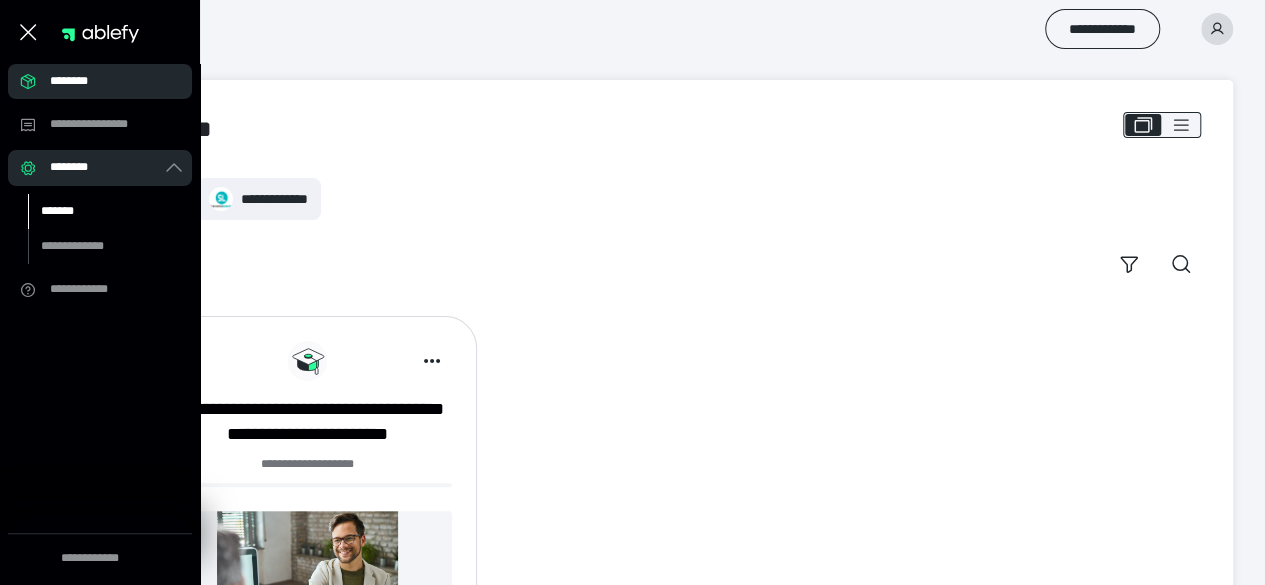 click on "*******" at bounding box center [57, 211] 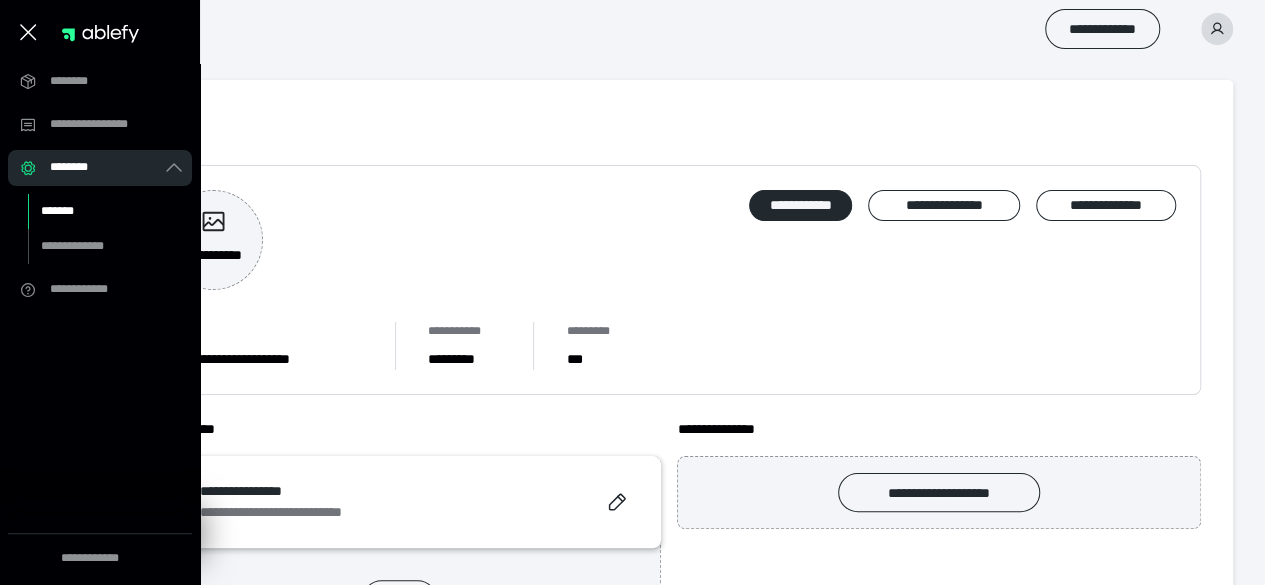 click on "**********" at bounding box center (669, 280) 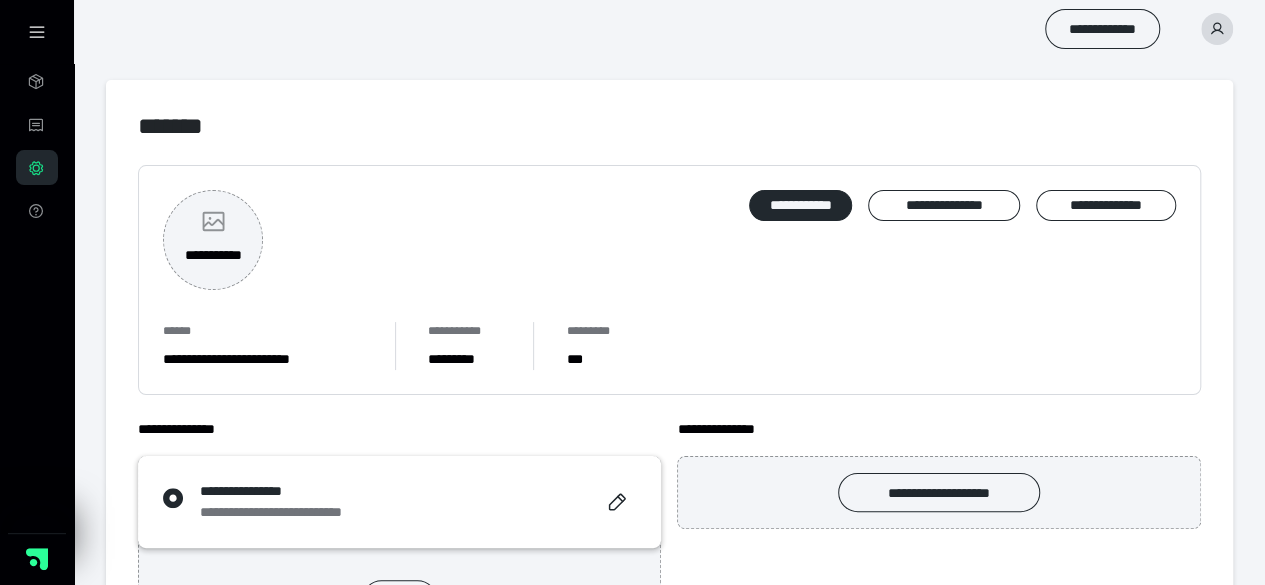 click on "**********" at bounding box center [213, 240] 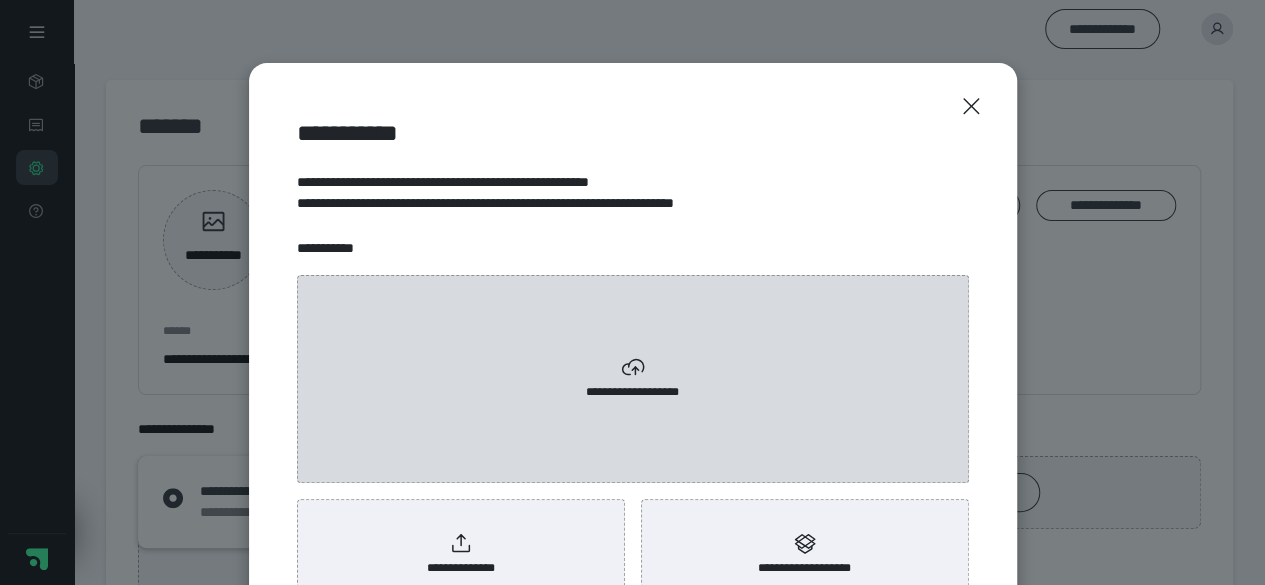 click on "**********" at bounding box center [633, 379] 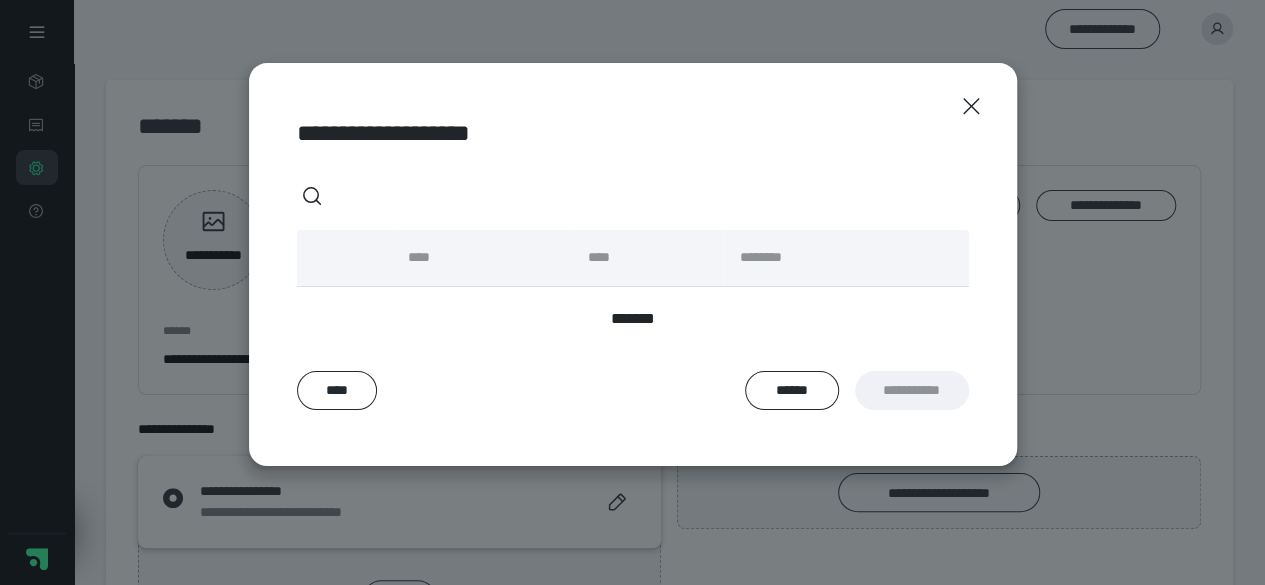 click on "****" at bounding box center (648, 258) 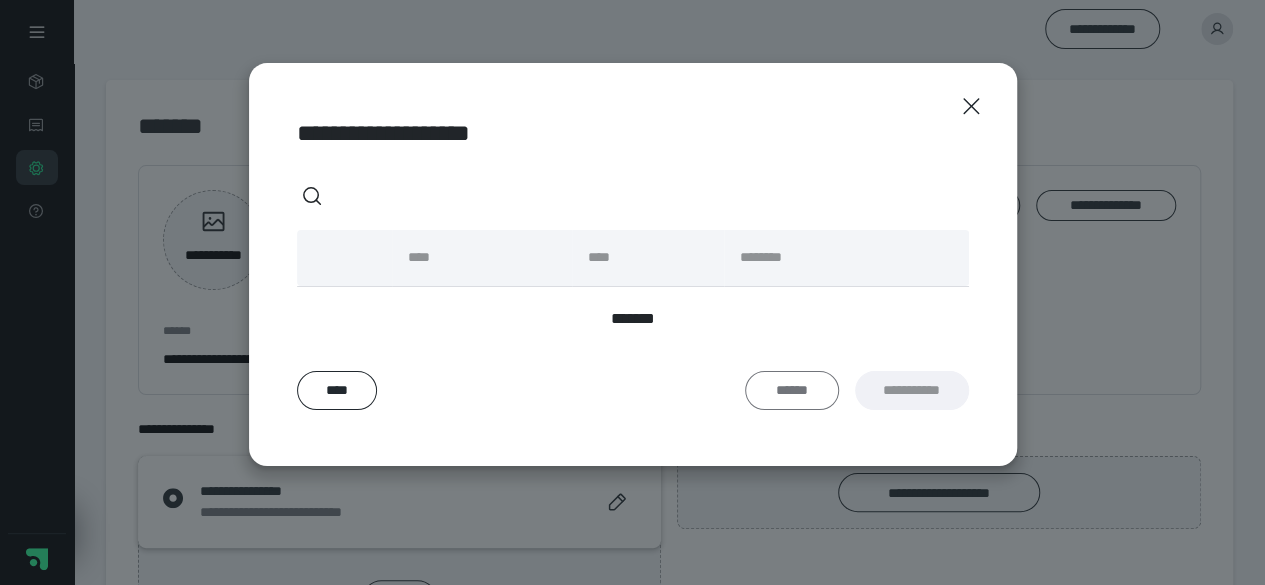 click on "******" at bounding box center [792, 390] 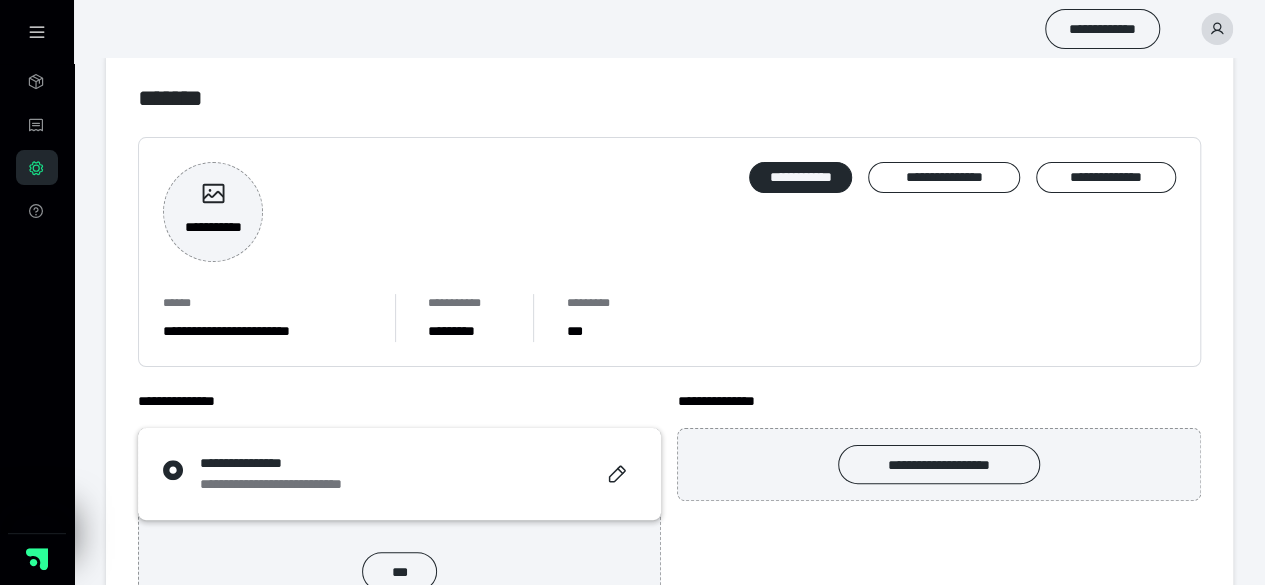 scroll, scrollTop: 0, scrollLeft: 0, axis: both 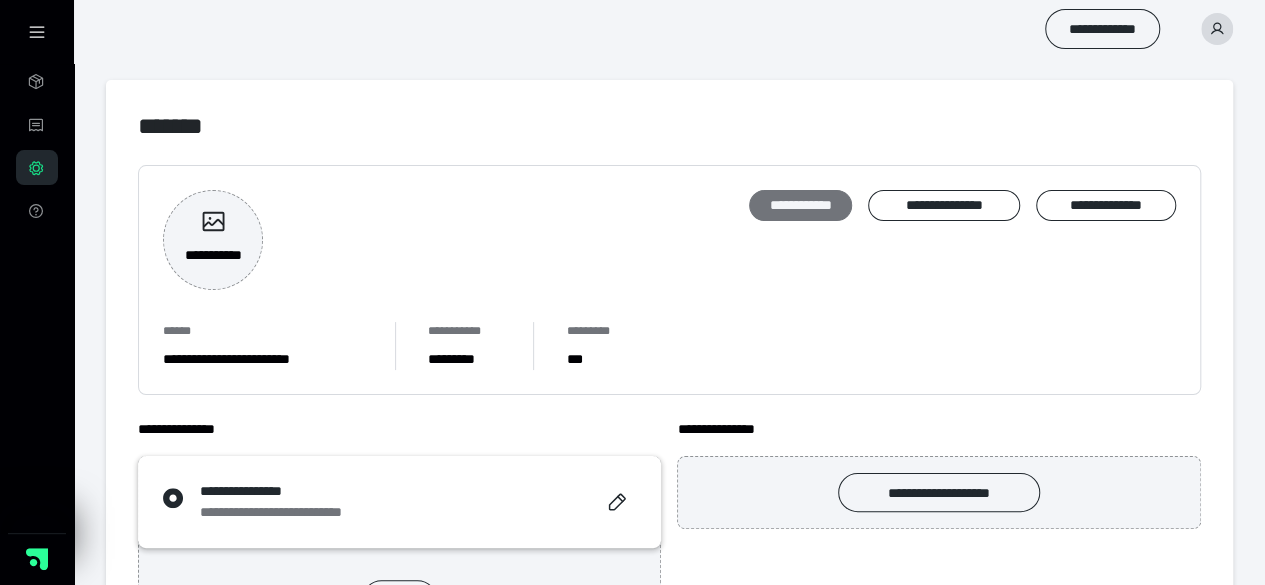 click on "**********" at bounding box center [800, 205] 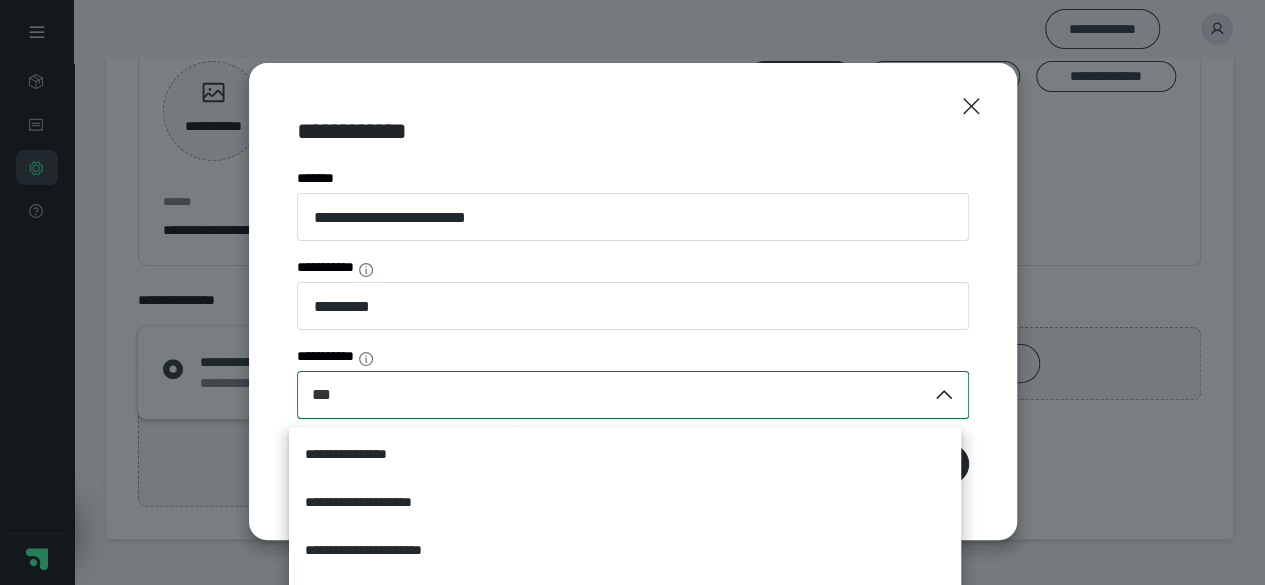 scroll, scrollTop: 141, scrollLeft: 0, axis: vertical 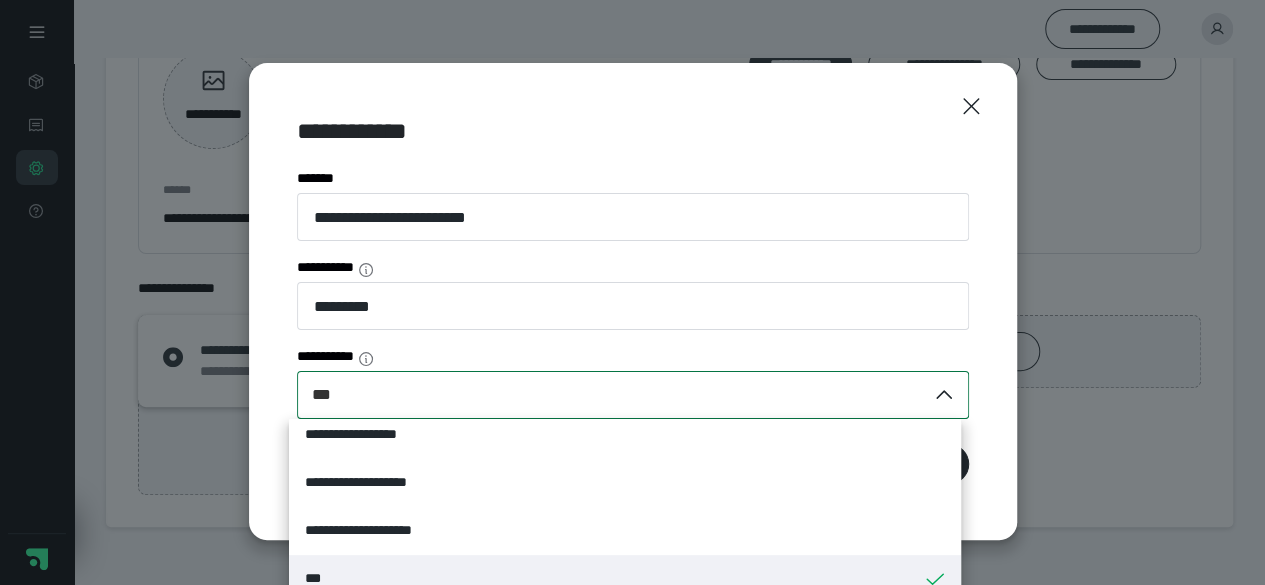 click on "***" at bounding box center (625, 579) 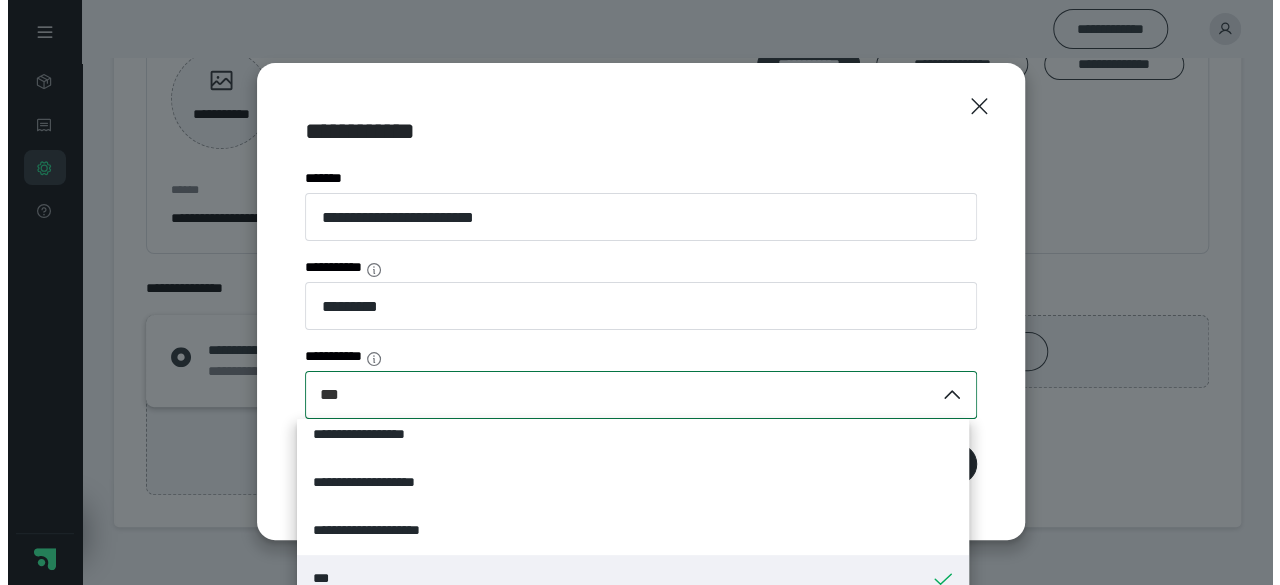 scroll, scrollTop: 105, scrollLeft: 0, axis: vertical 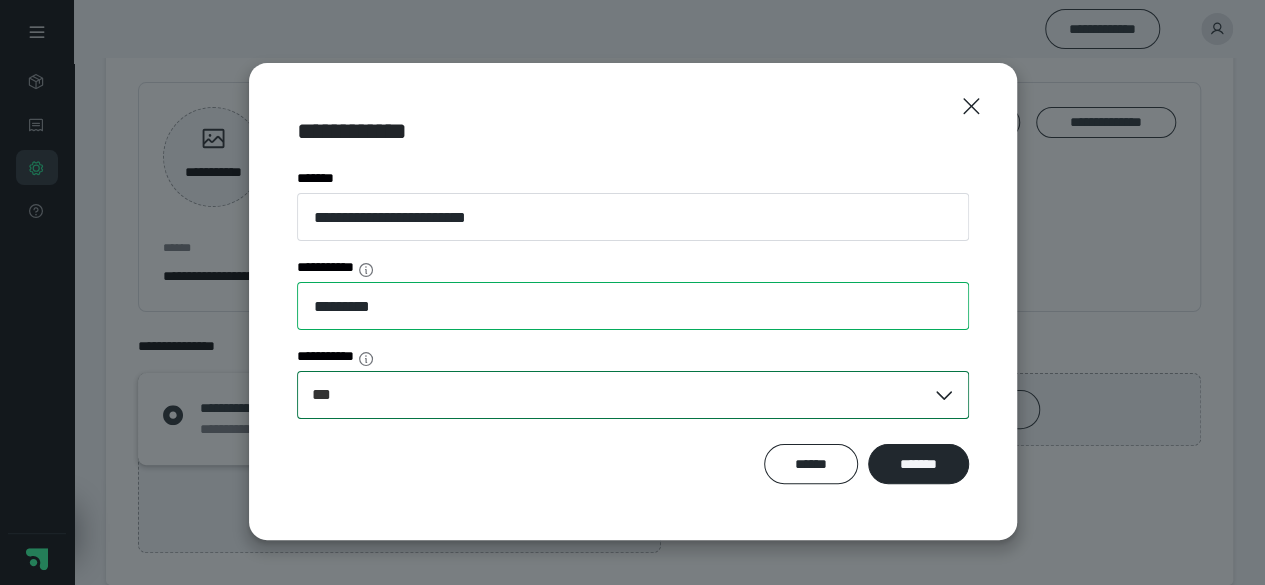 click on "*********" at bounding box center (633, 306) 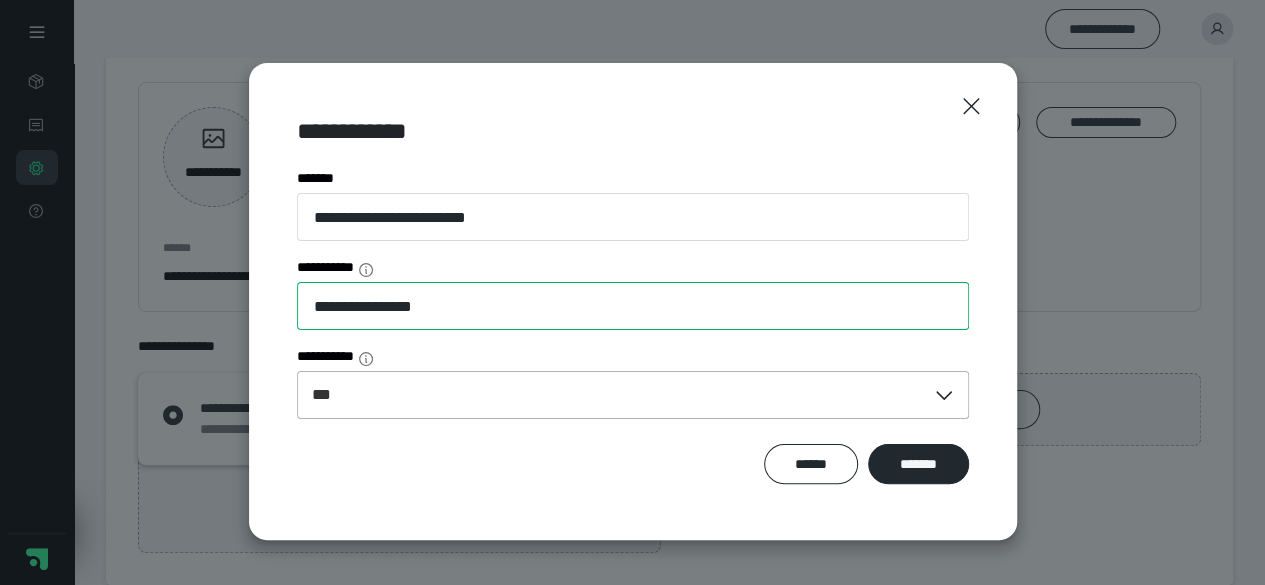 type on "**********" 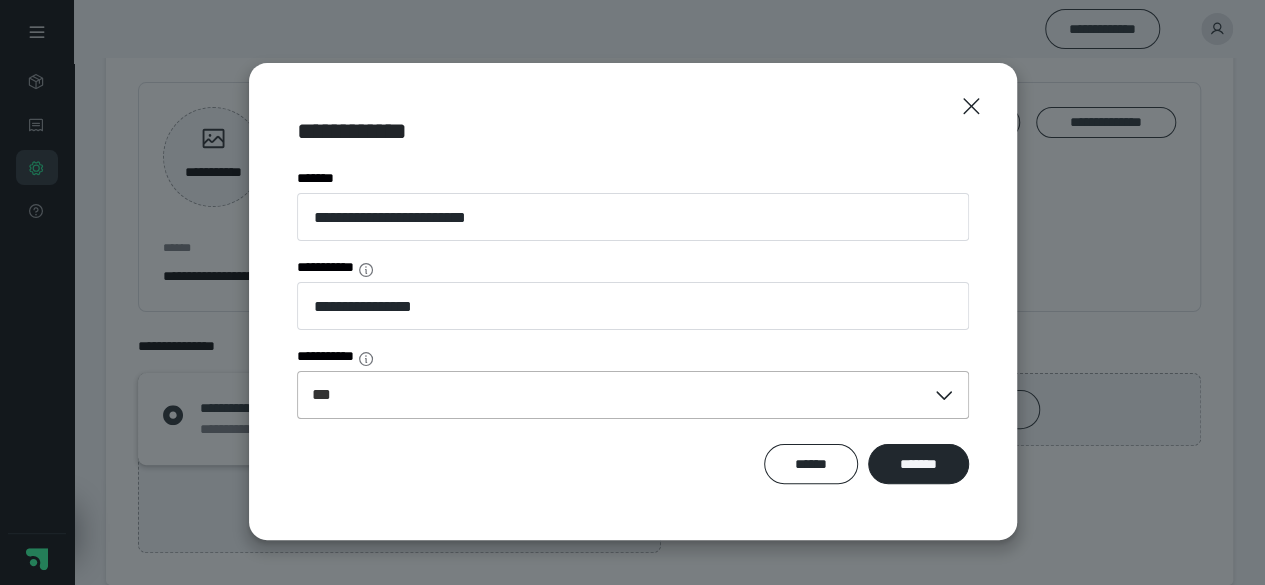 click on "**********" at bounding box center (633, 301) 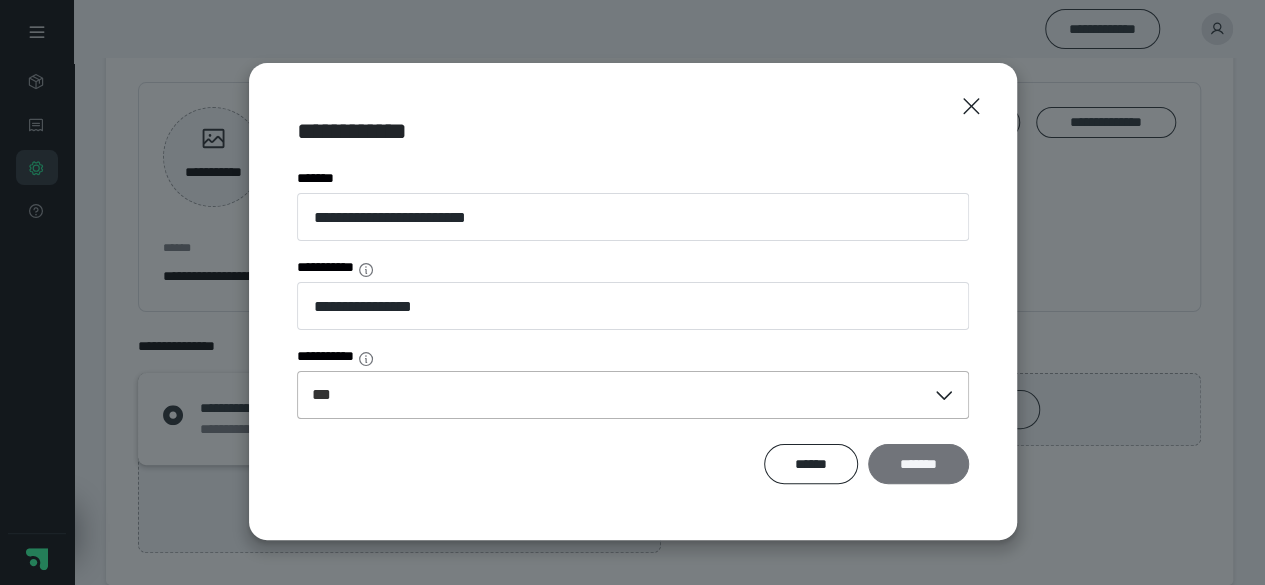 click on "*******" at bounding box center (918, 464) 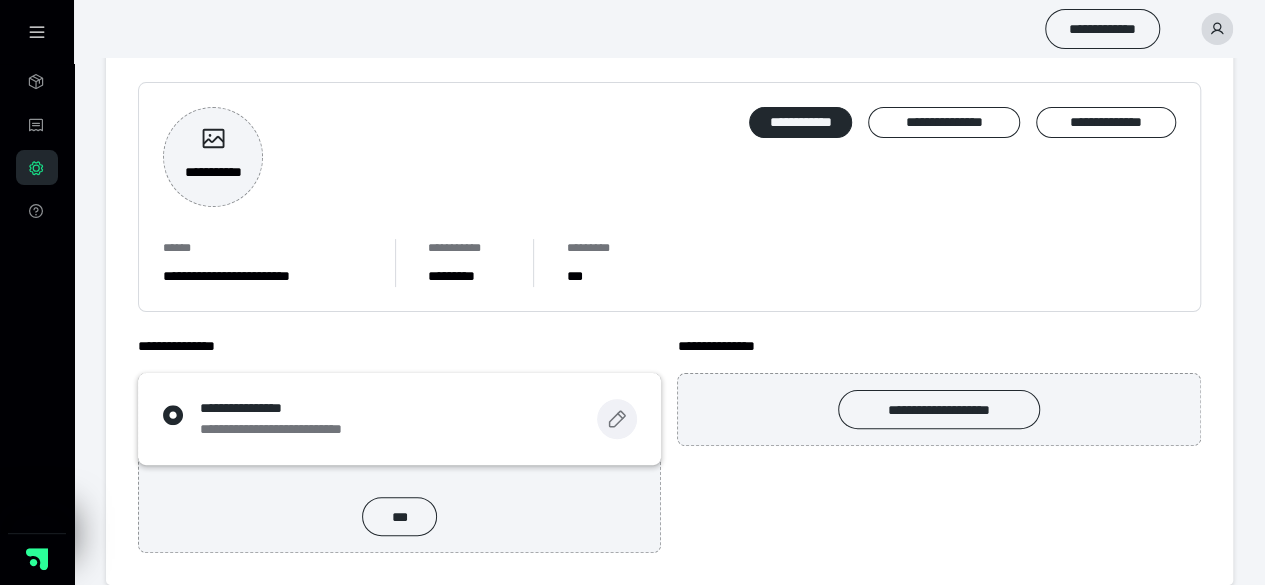 click 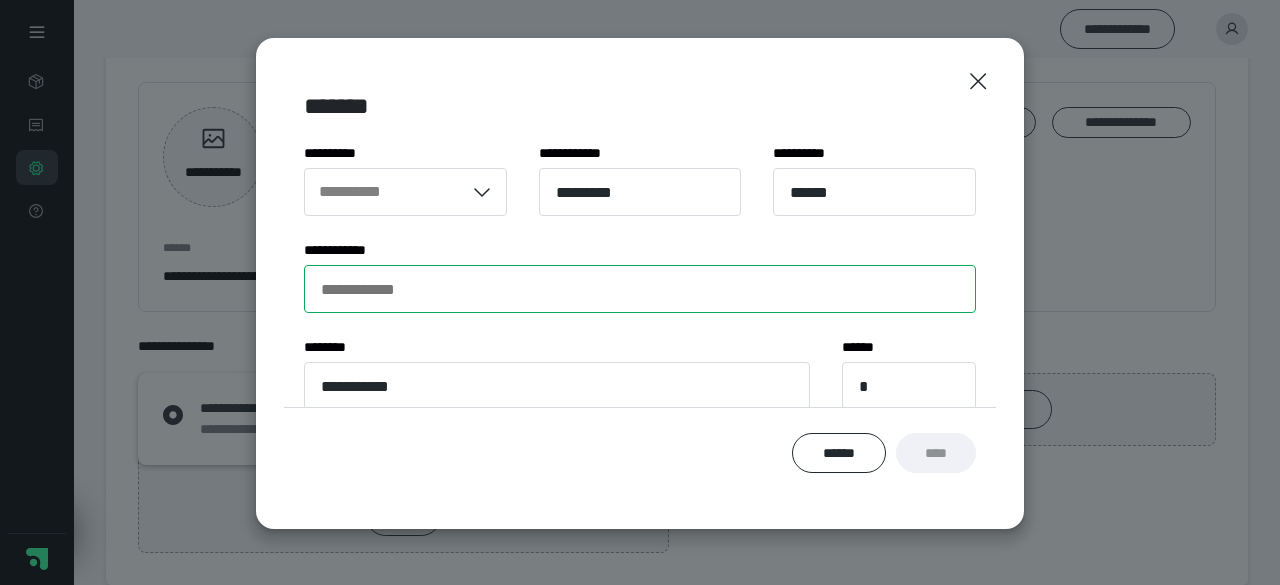 click on "**********" at bounding box center (640, 289) 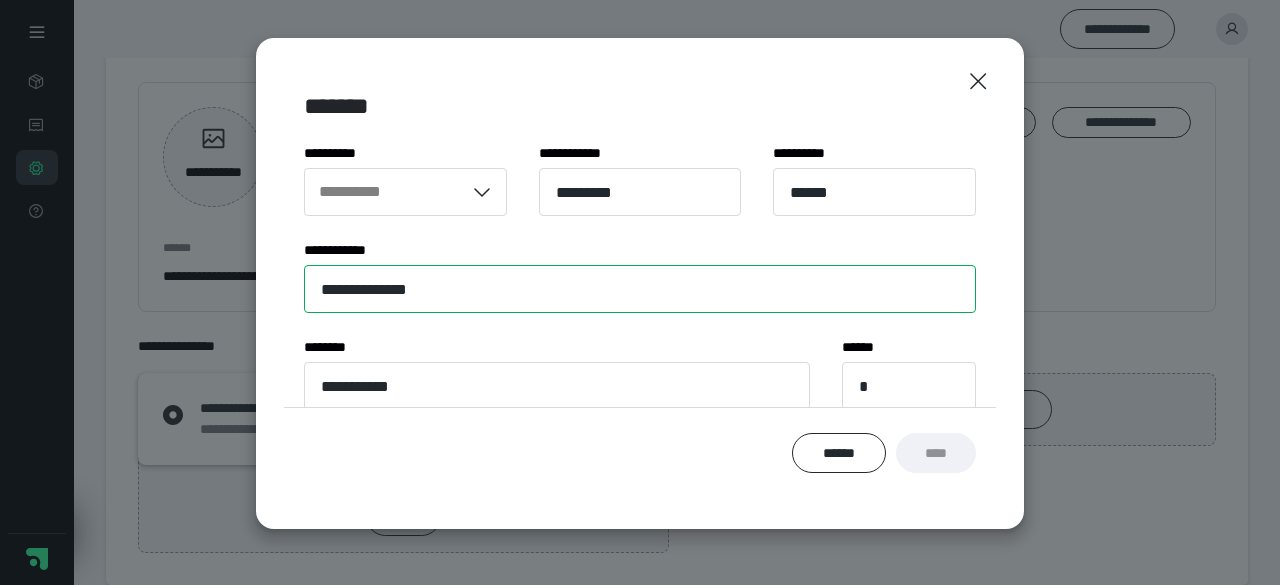 type on "**********" 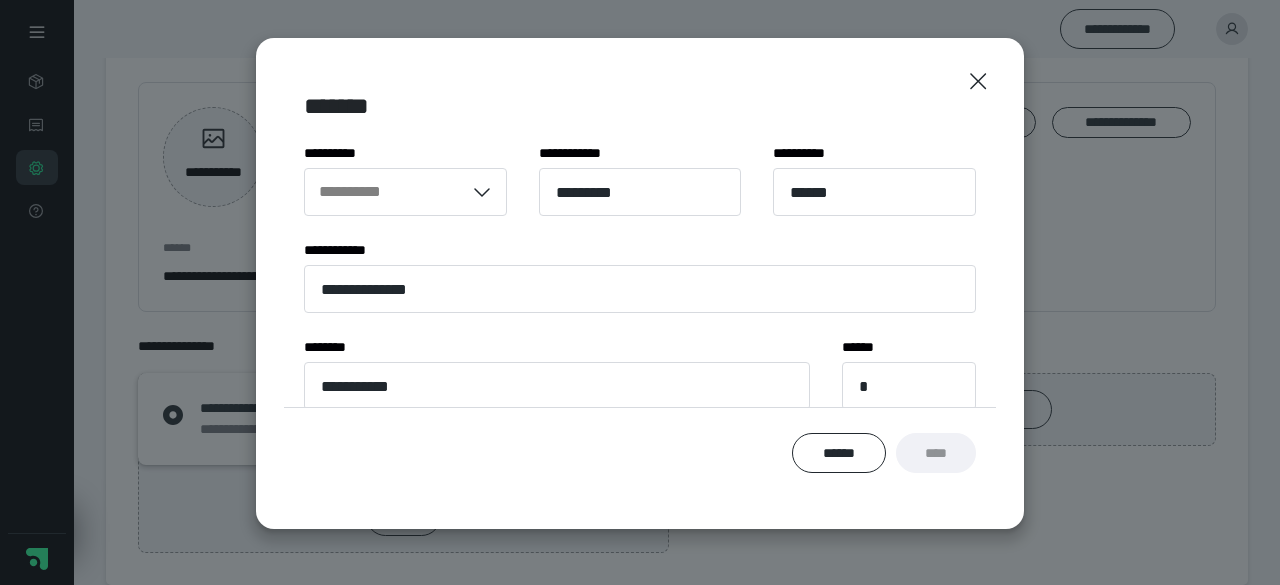 click on "**********" at bounding box center [640, 283] 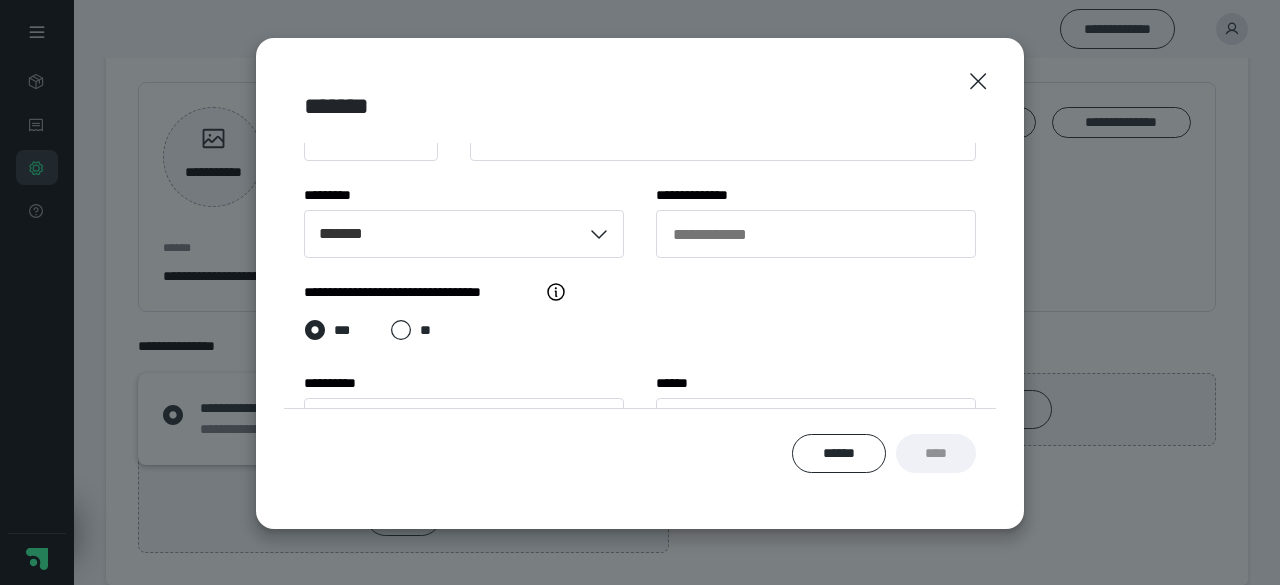 scroll, scrollTop: 360, scrollLeft: 0, axis: vertical 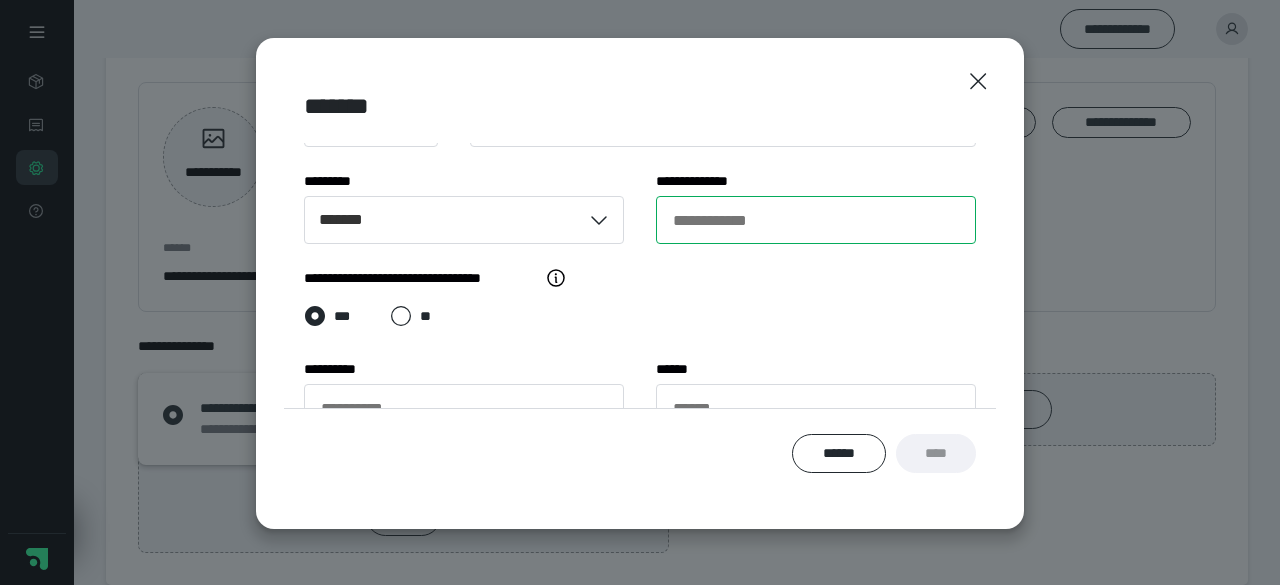 click on "**********" at bounding box center [816, 220] 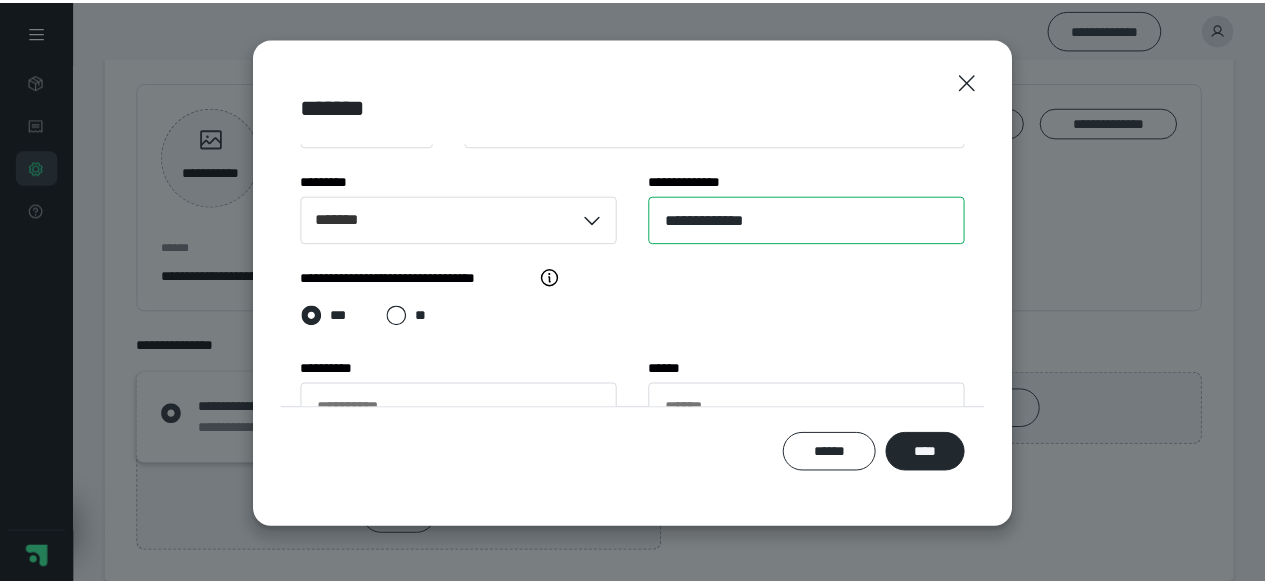 scroll, scrollTop: 384, scrollLeft: 0, axis: vertical 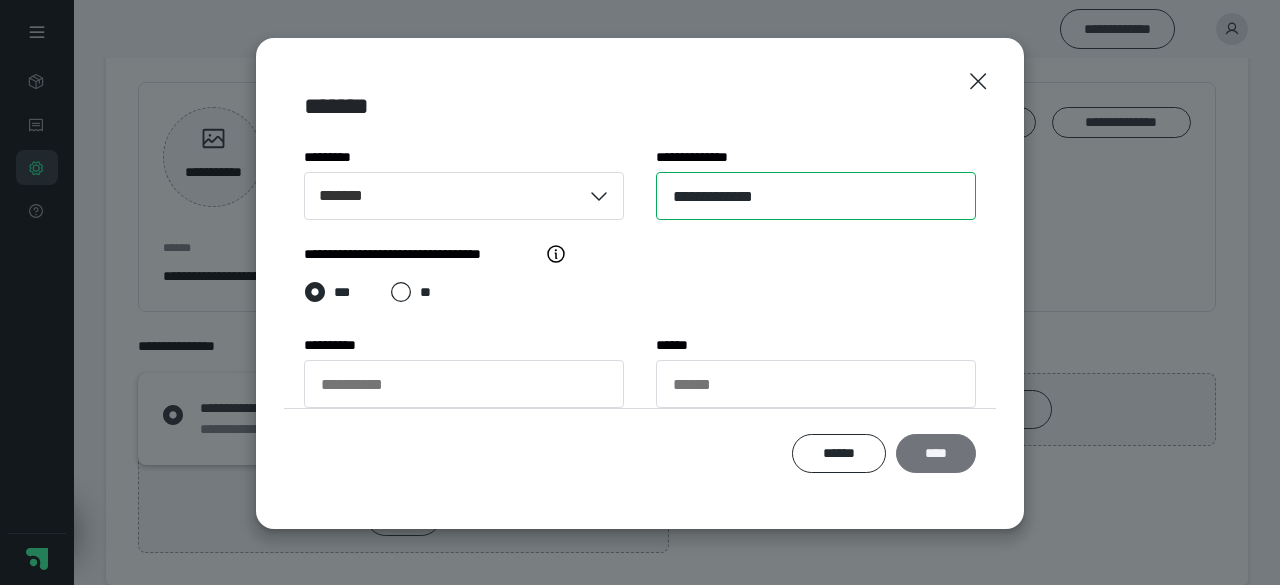 type on "**********" 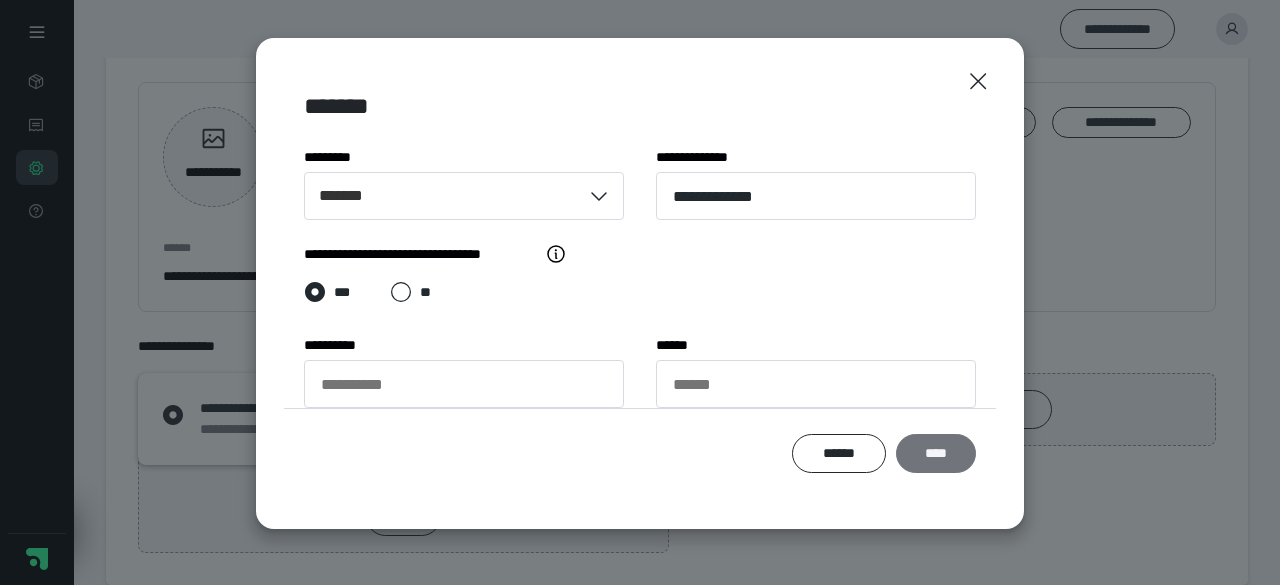 click on "****" at bounding box center [936, 453] 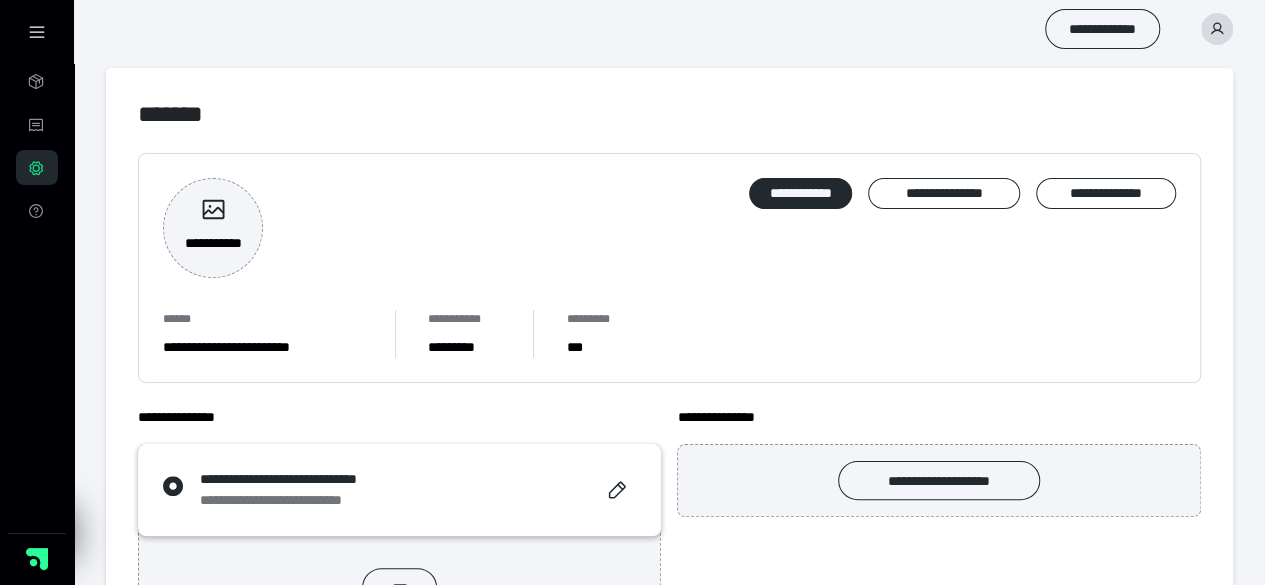 scroll, scrollTop: 0, scrollLeft: 0, axis: both 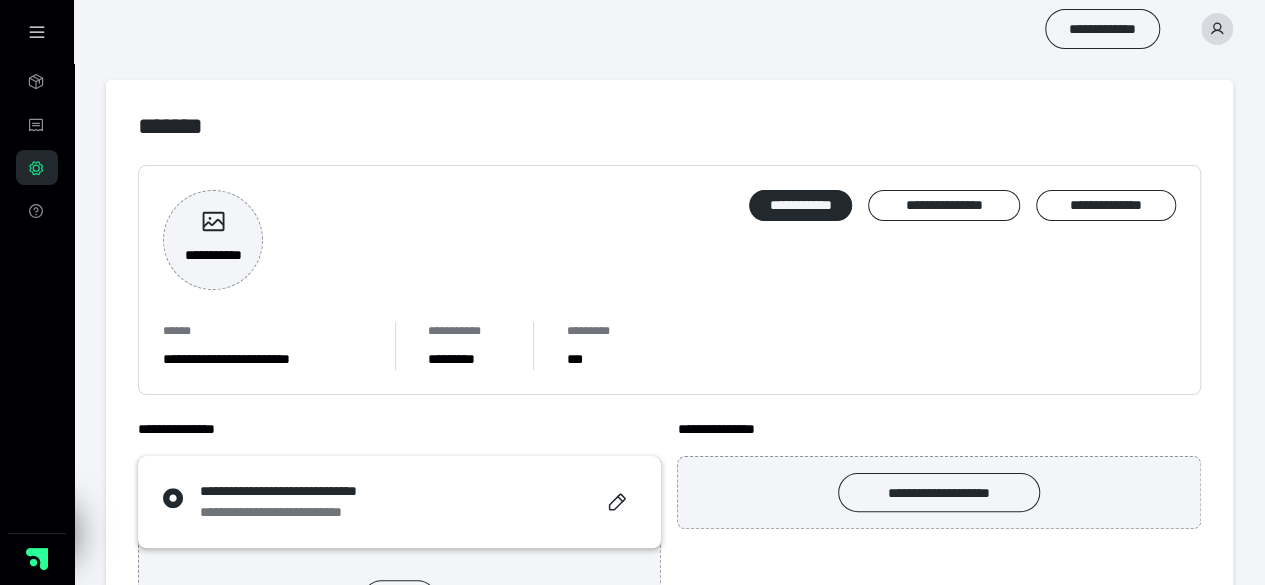 click 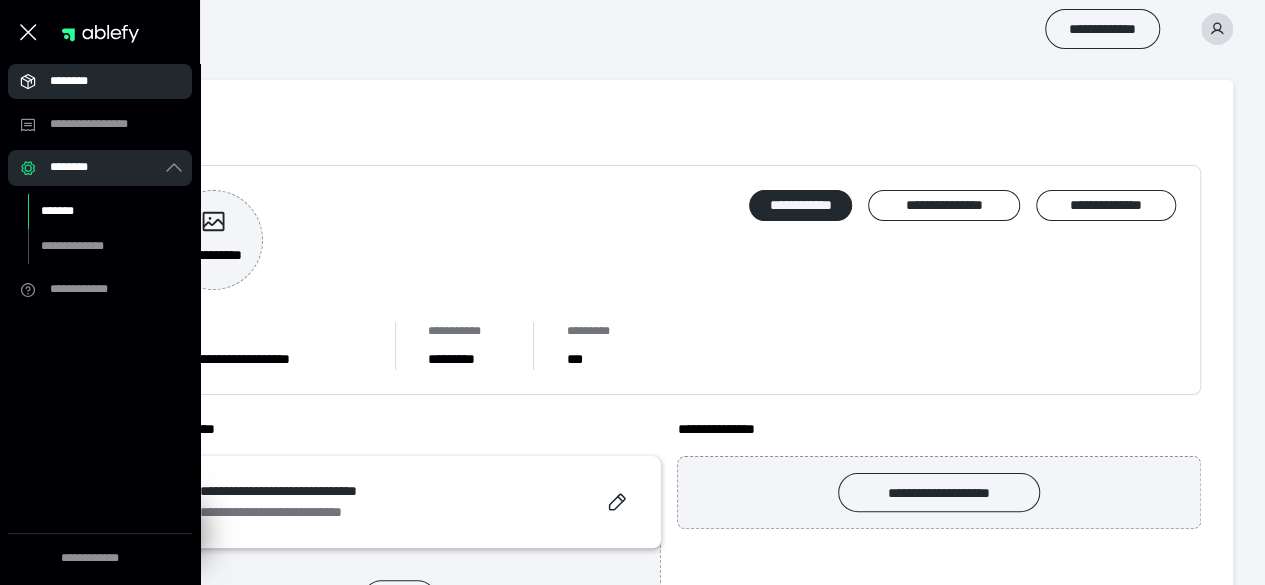 click on "********" at bounding box center (69, 81) 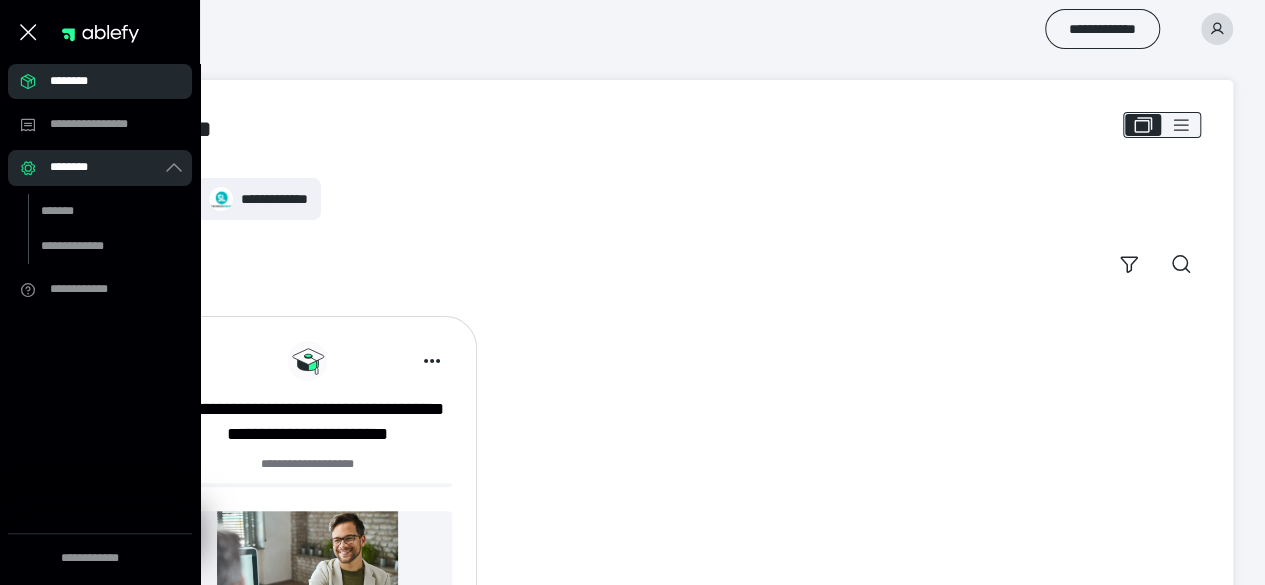 click on "**********" at bounding box center (669, 533) 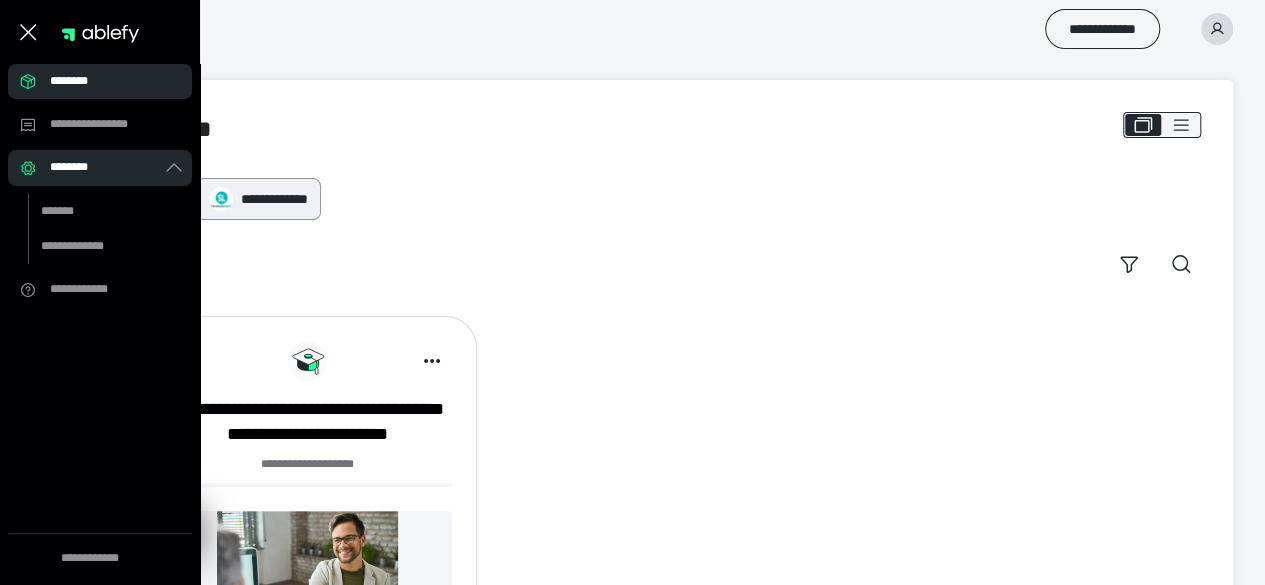 click on "**********" at bounding box center (274, 199) 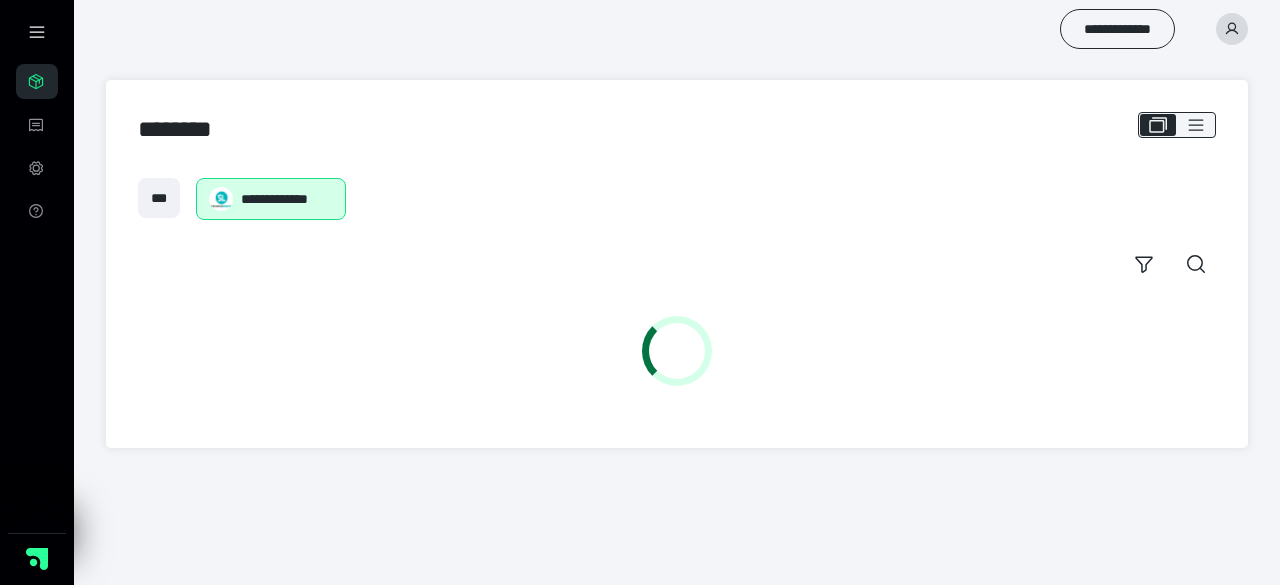 scroll, scrollTop: 0, scrollLeft: 0, axis: both 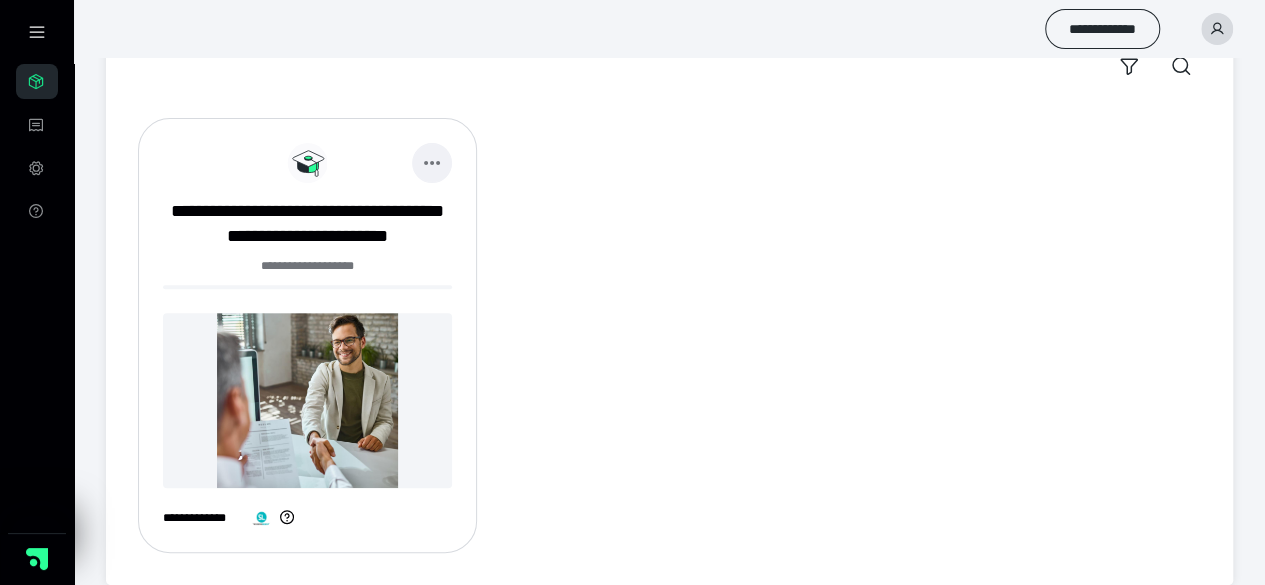 click 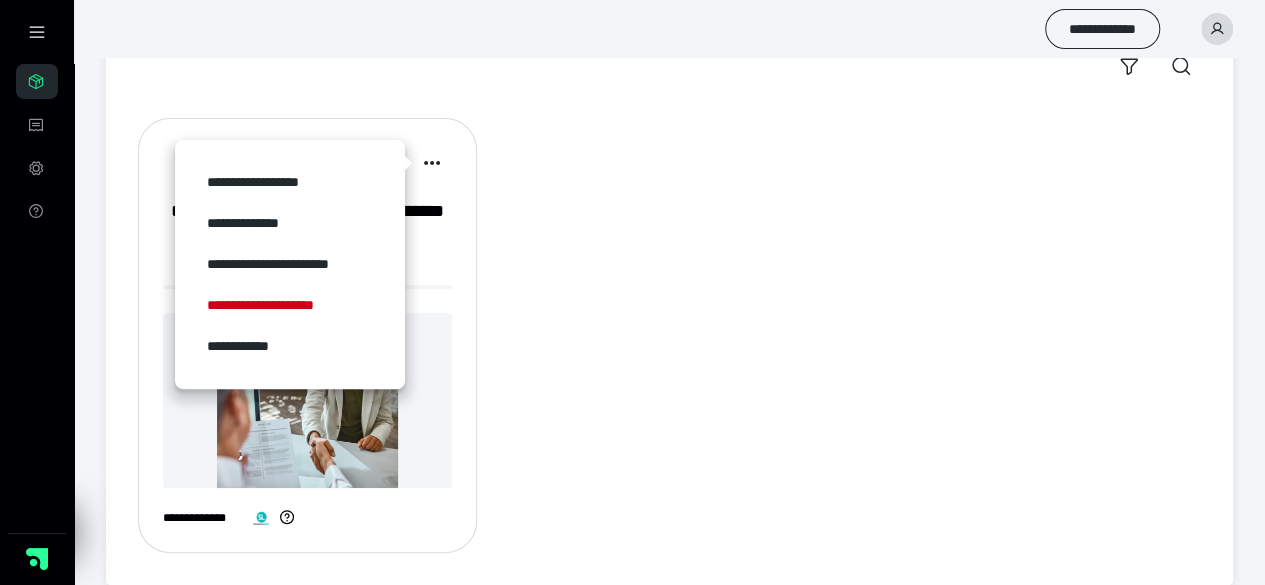 click on "**********" at bounding box center (669, 335) 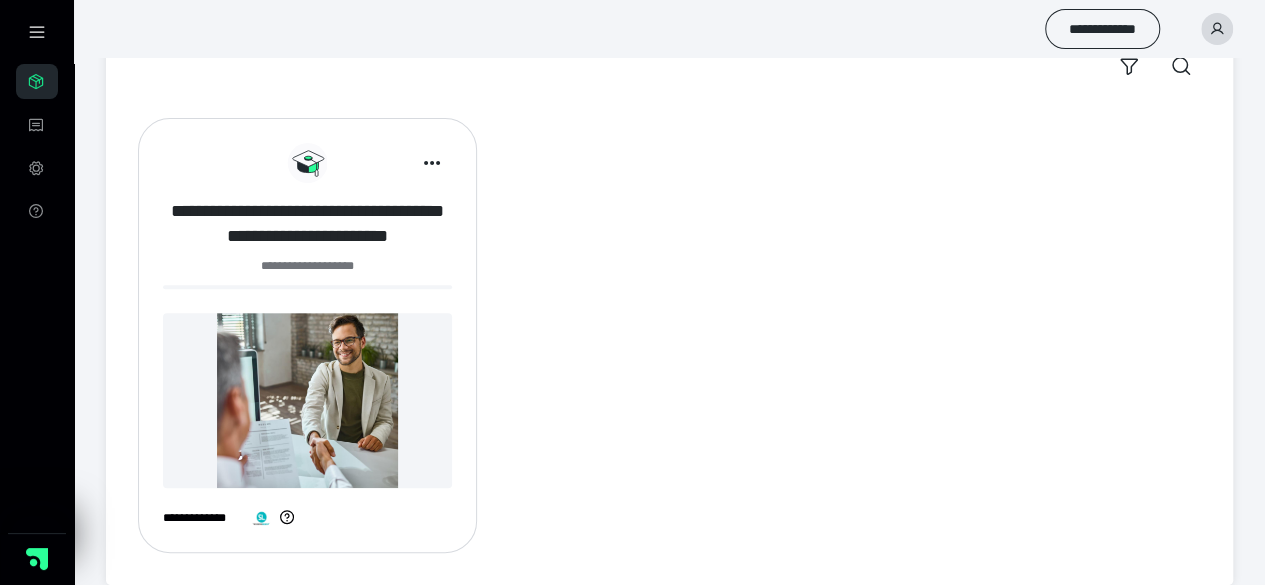 click on "**********" at bounding box center [307, 223] 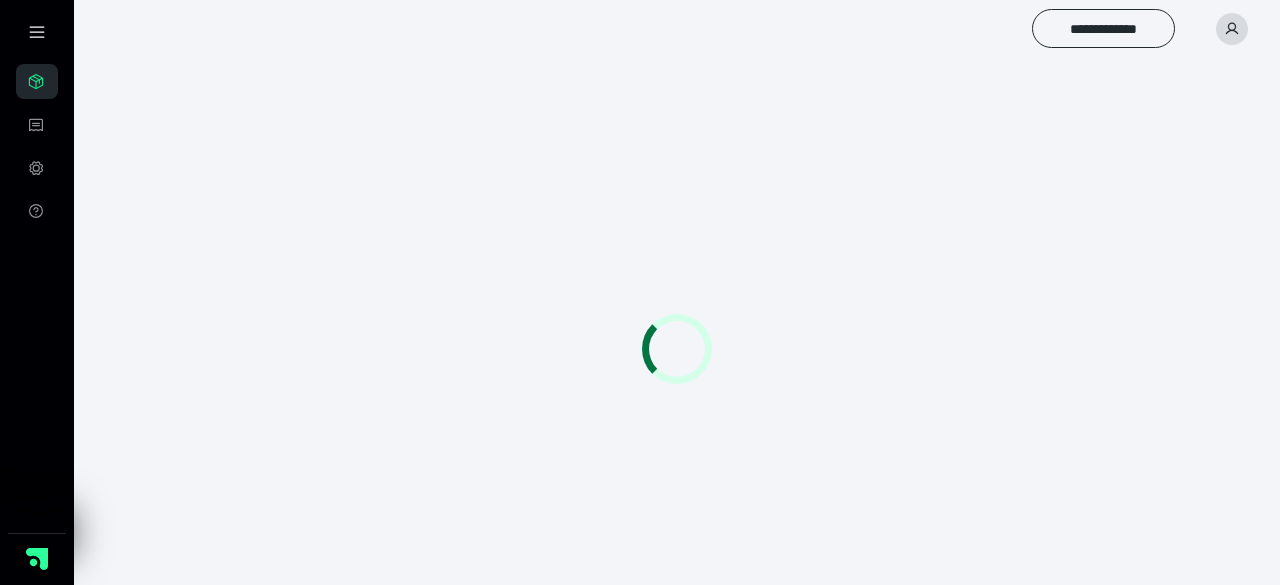 scroll, scrollTop: 0, scrollLeft: 0, axis: both 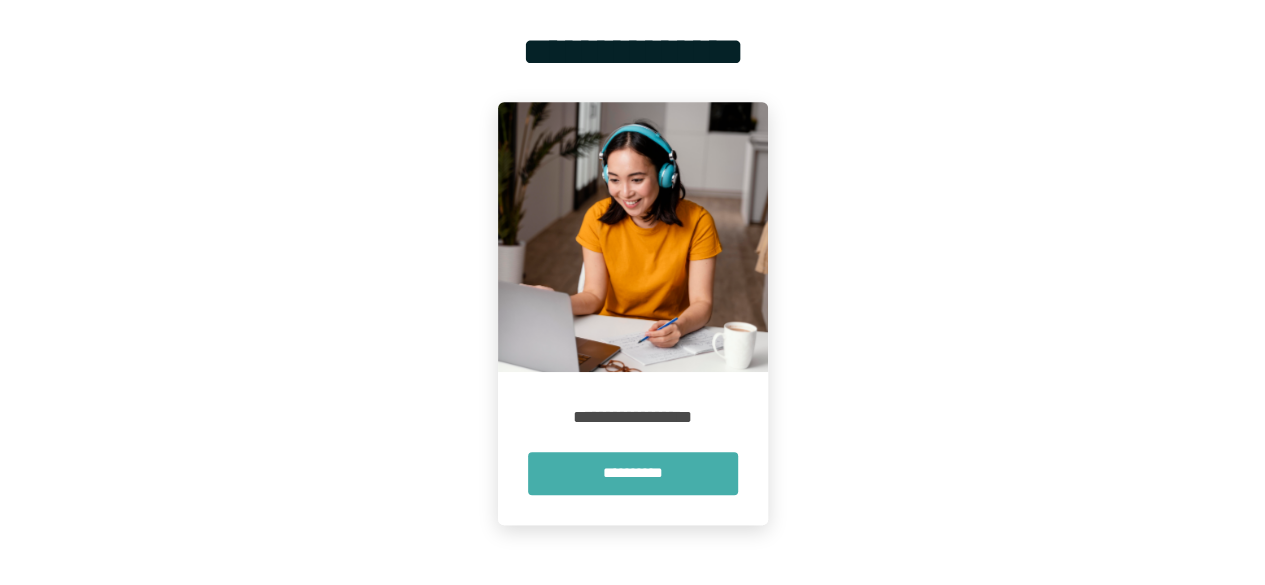 click on "**********" at bounding box center (633, 472) 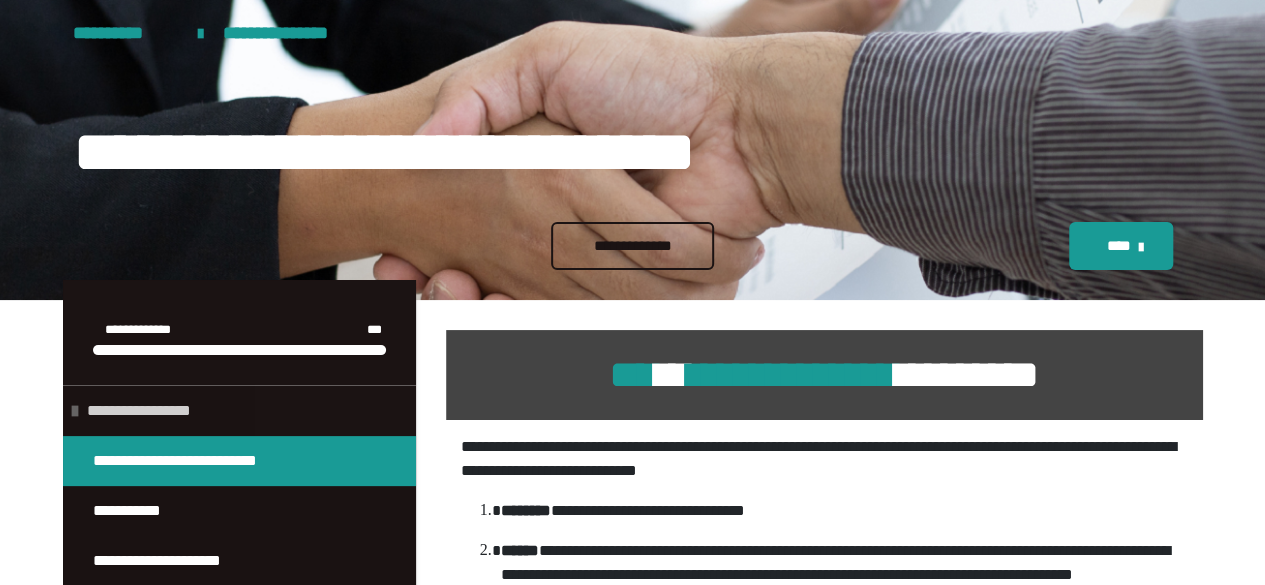 click on "**********" at bounding box center (139, 410) 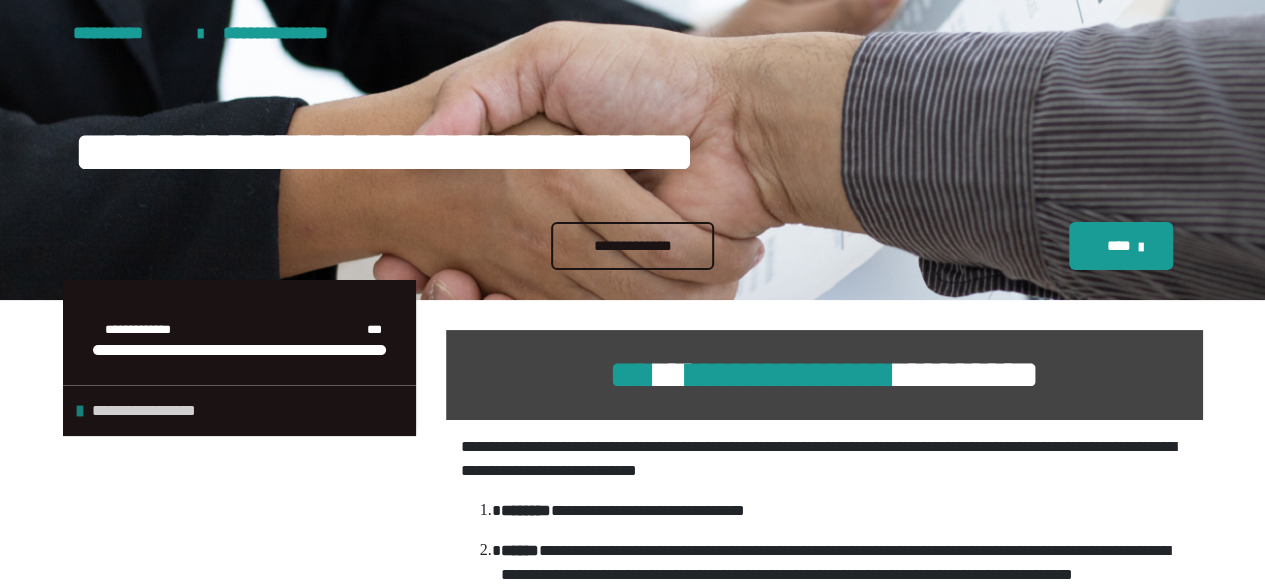 click at bounding box center (80, 411) 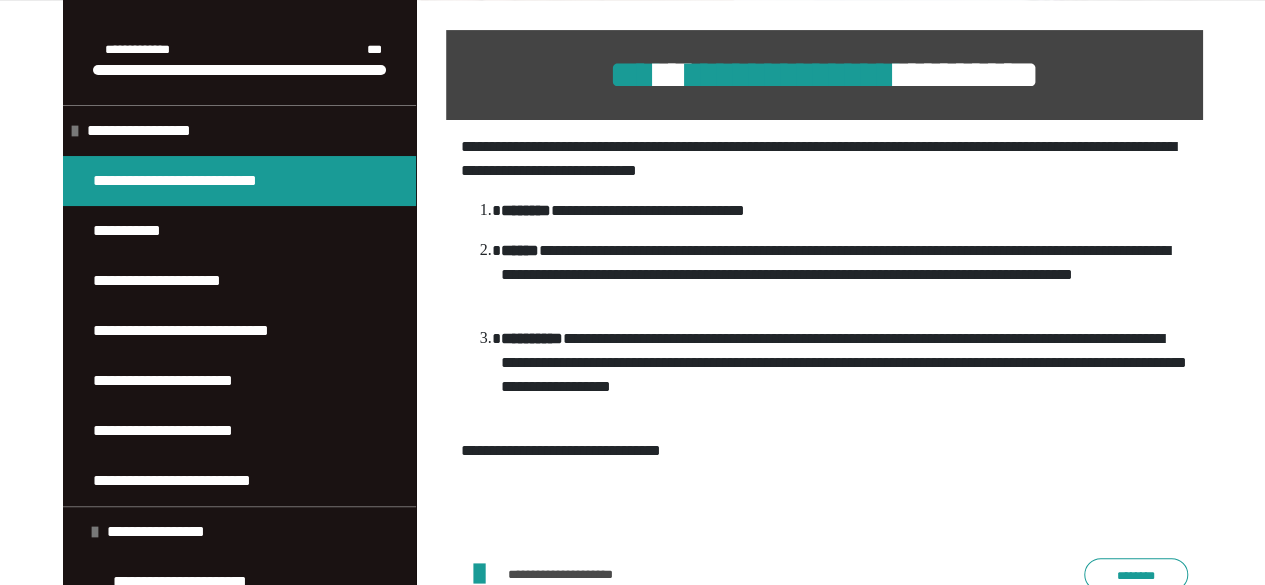 scroll, scrollTop: 400, scrollLeft: 0, axis: vertical 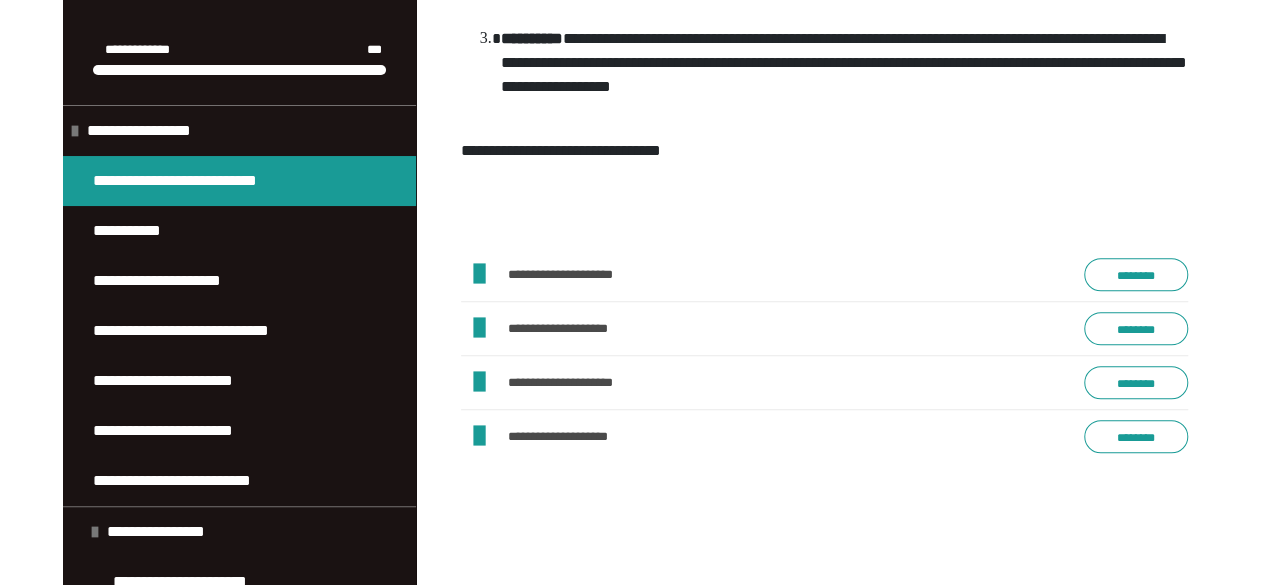 click on "**********" at bounding box center [175, 180] 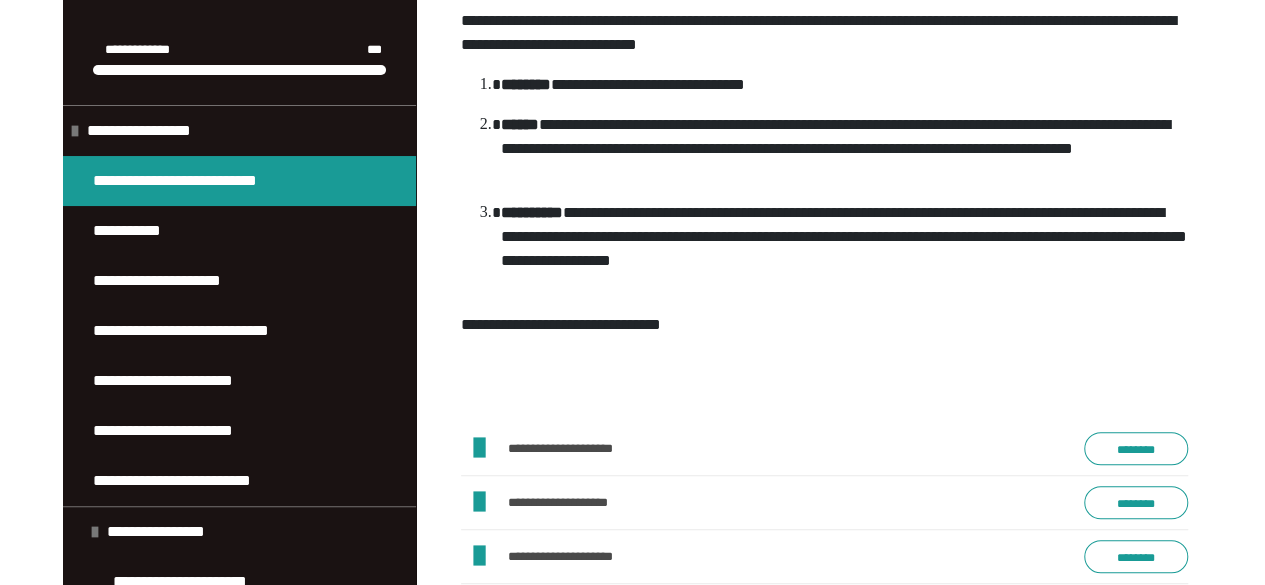 scroll, scrollTop: 500, scrollLeft: 0, axis: vertical 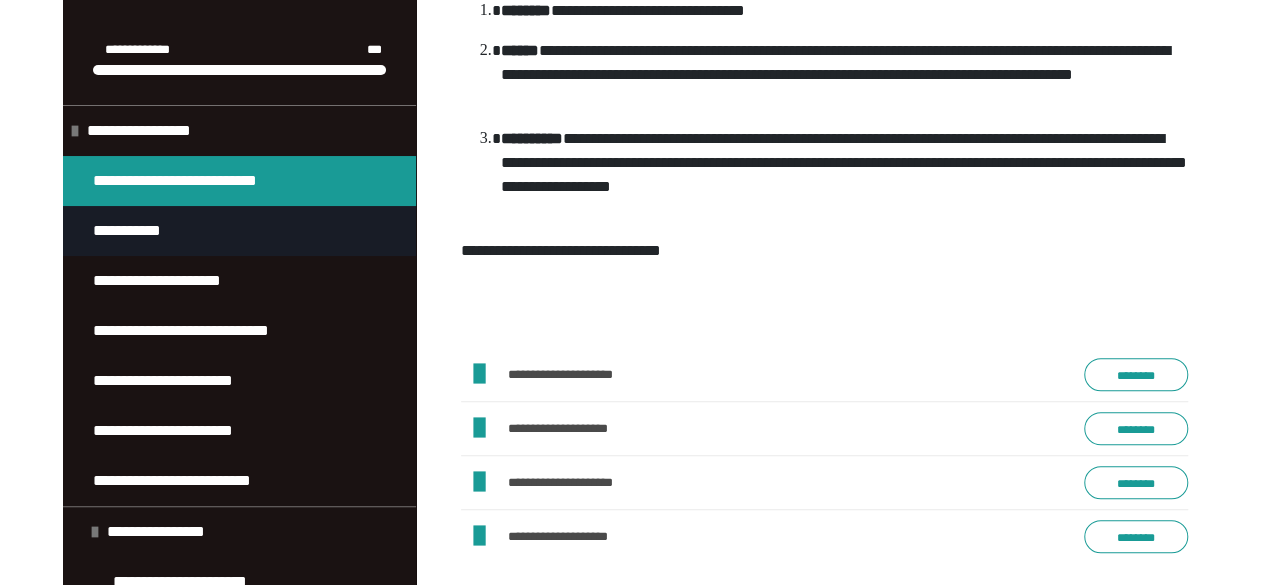 click on "**********" at bounding box center (127, 230) 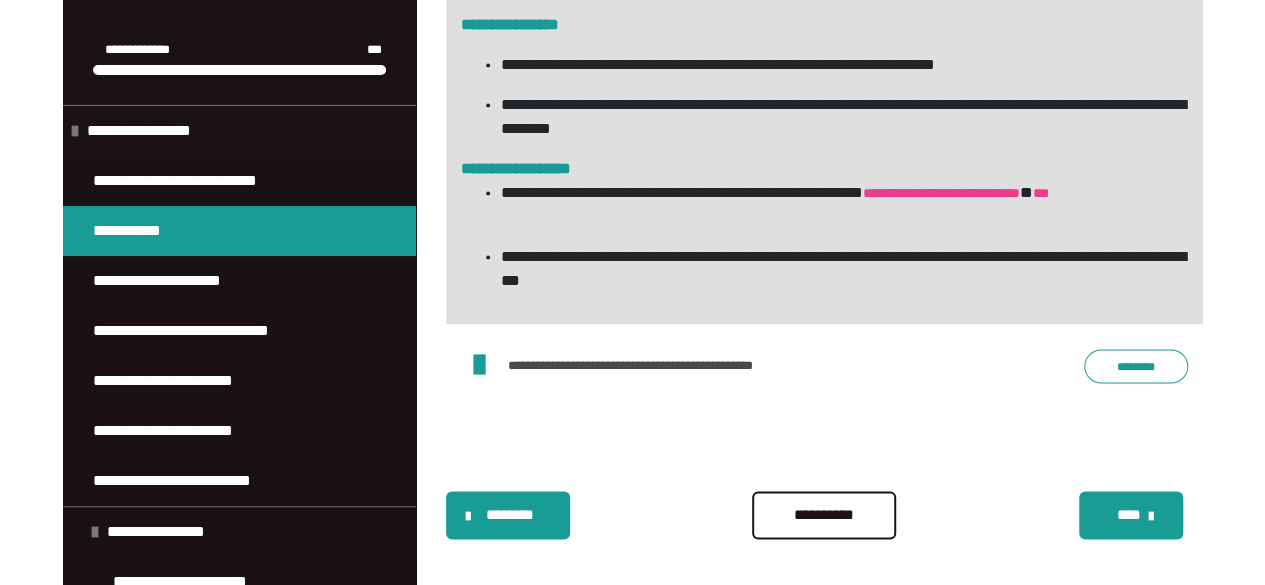 scroll, scrollTop: 1390, scrollLeft: 0, axis: vertical 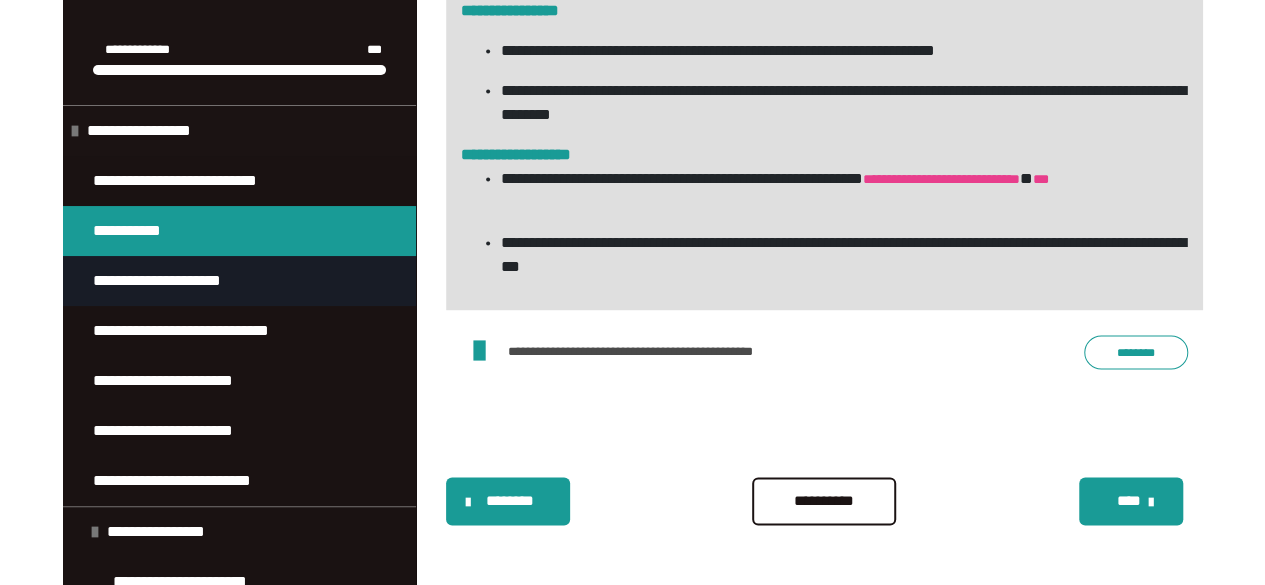 click on "**********" at bounding box center (157, 280) 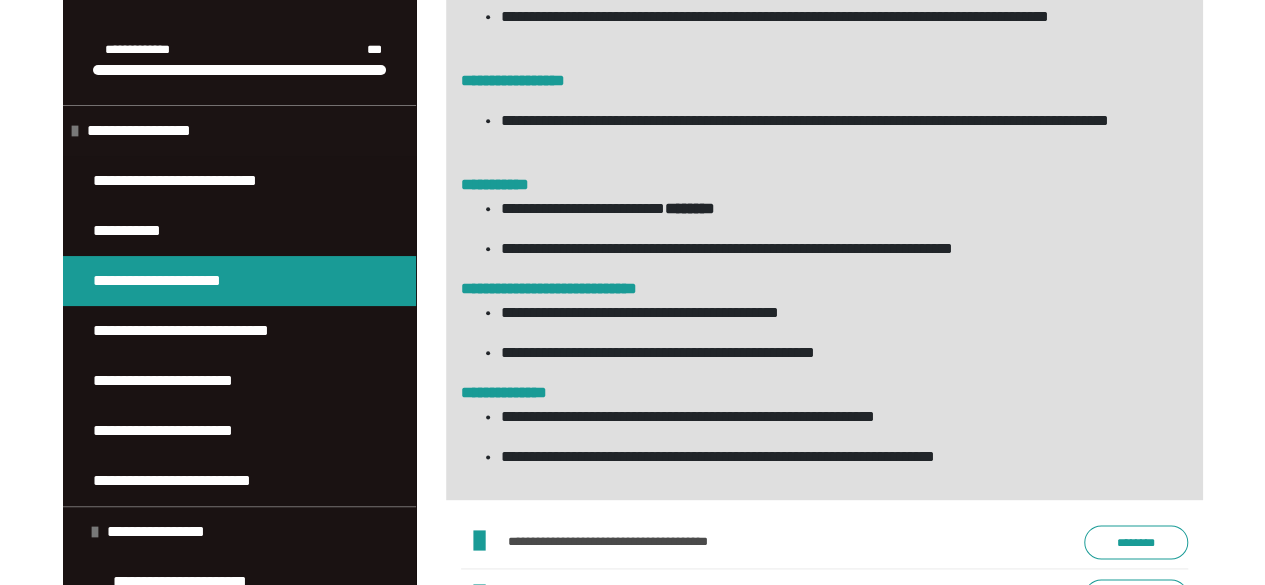 scroll, scrollTop: 1090, scrollLeft: 0, axis: vertical 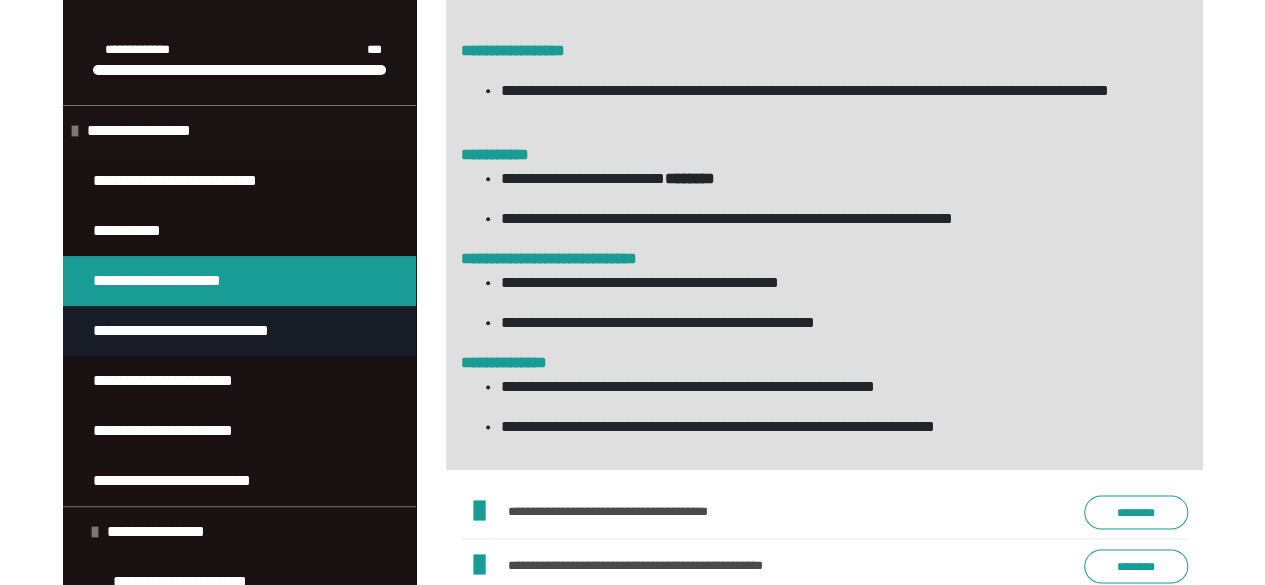 click on "**********" at bounding box center [181, 330] 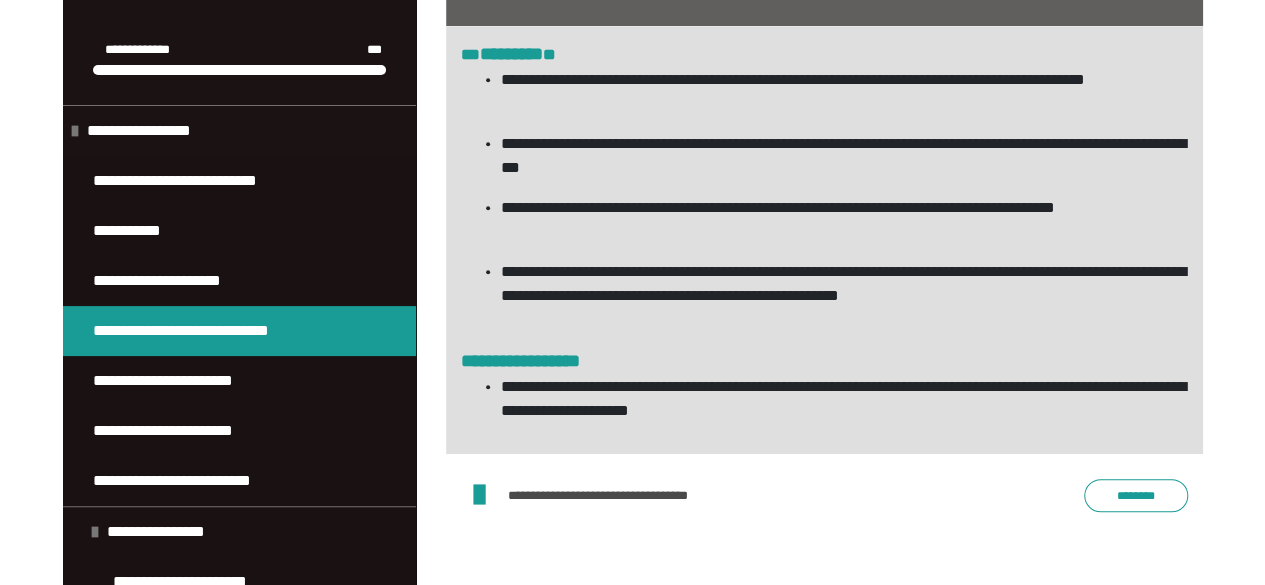 scroll, scrollTop: 590, scrollLeft: 0, axis: vertical 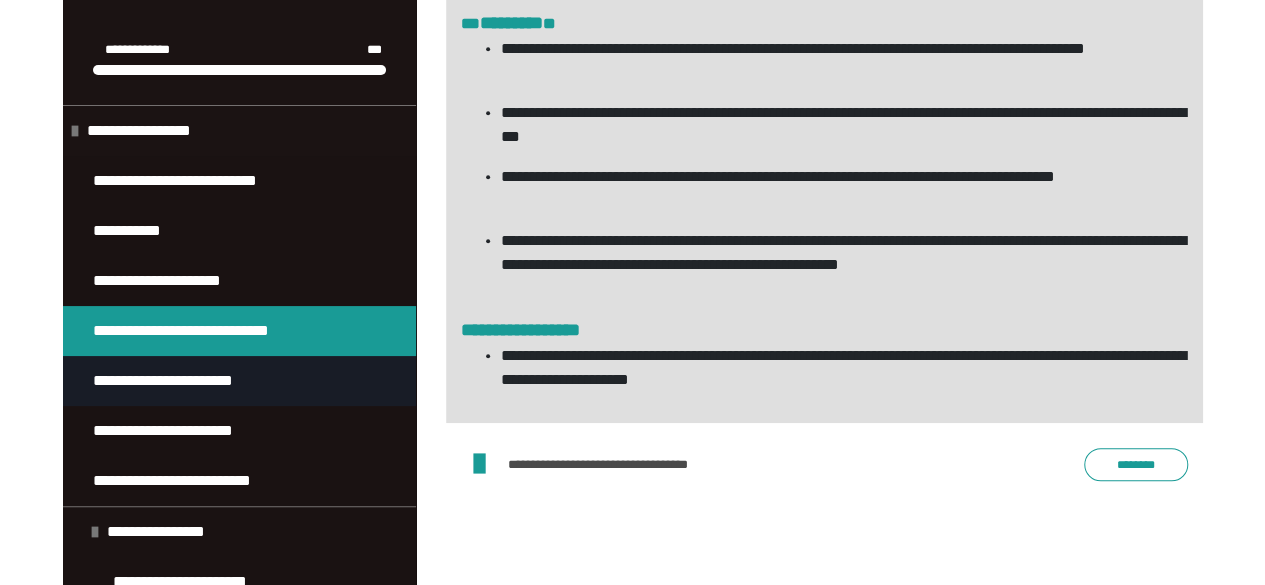 click on "**********" at bounding box center [193, 381] 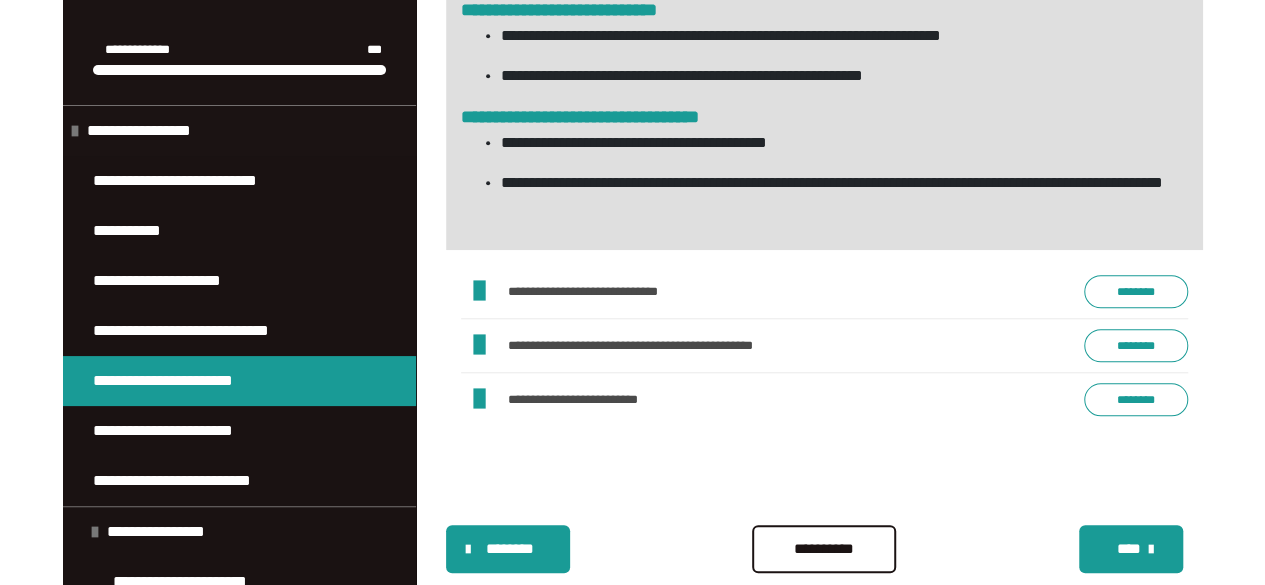 scroll, scrollTop: 790, scrollLeft: 0, axis: vertical 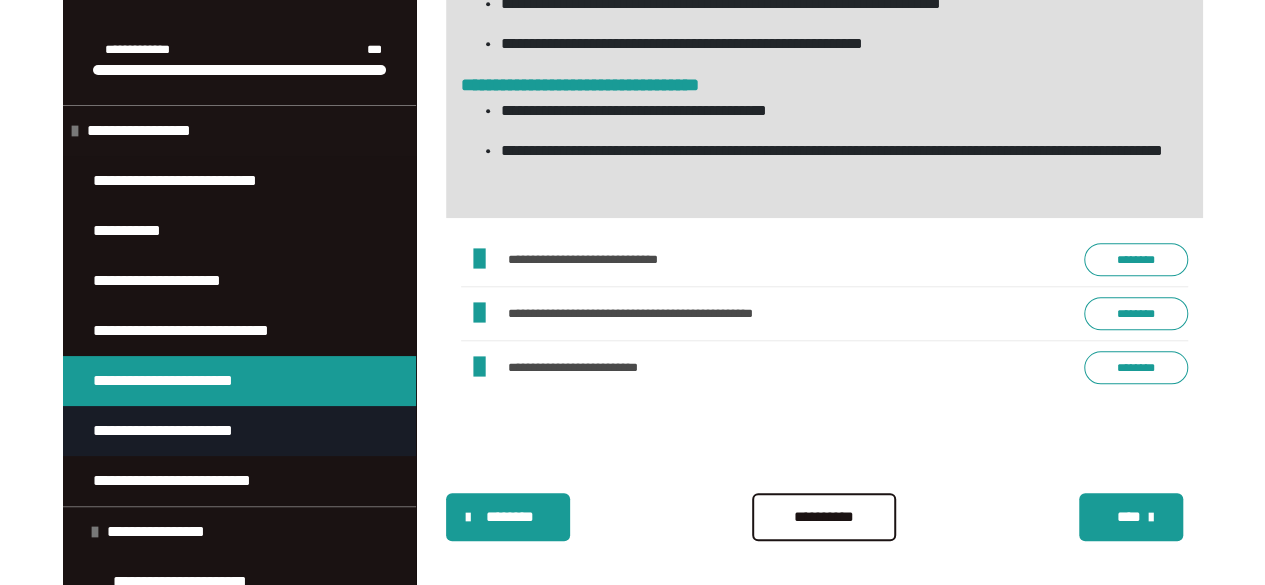 click on "**********" at bounding box center (163, 430) 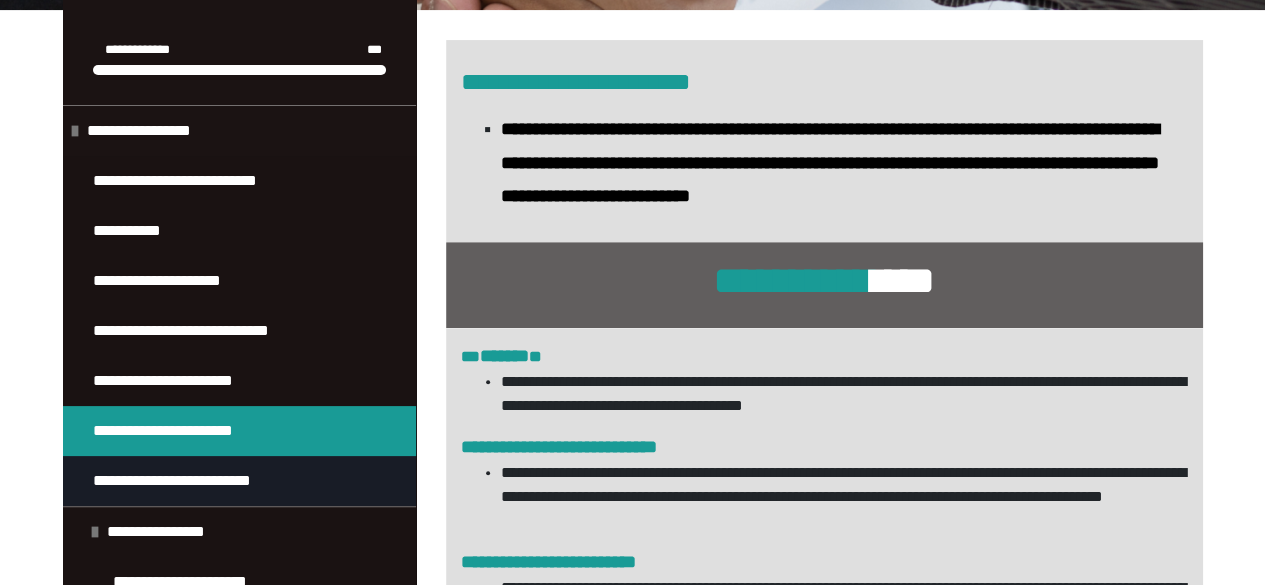 click on "**********" at bounding box center [172, 480] 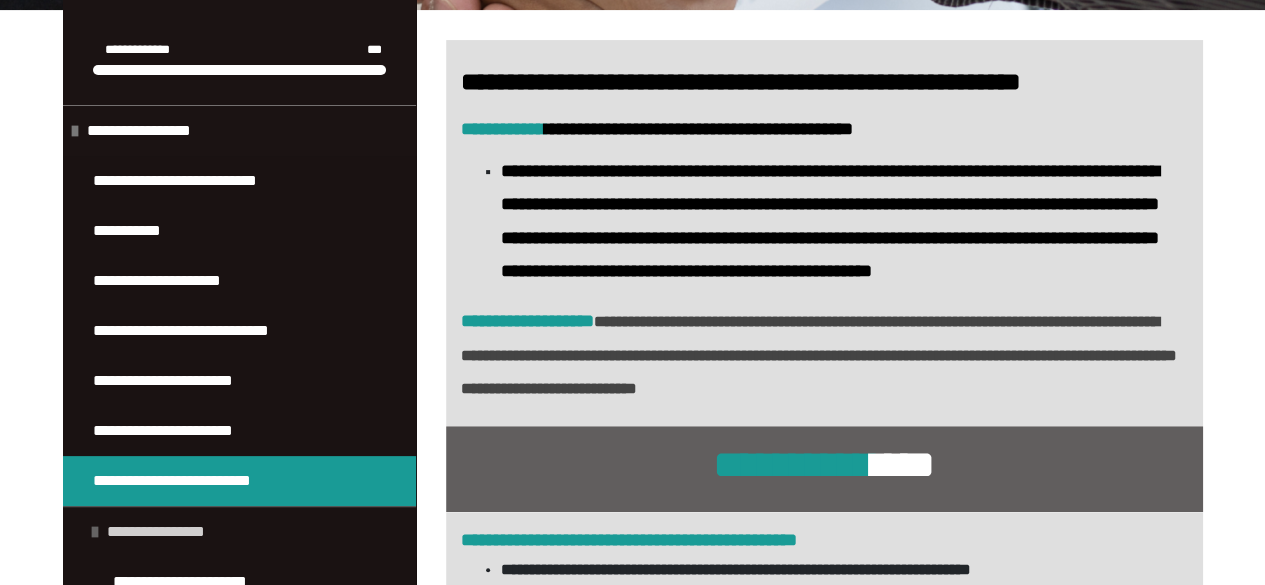 click on "**********" at bounding box center (156, 531) 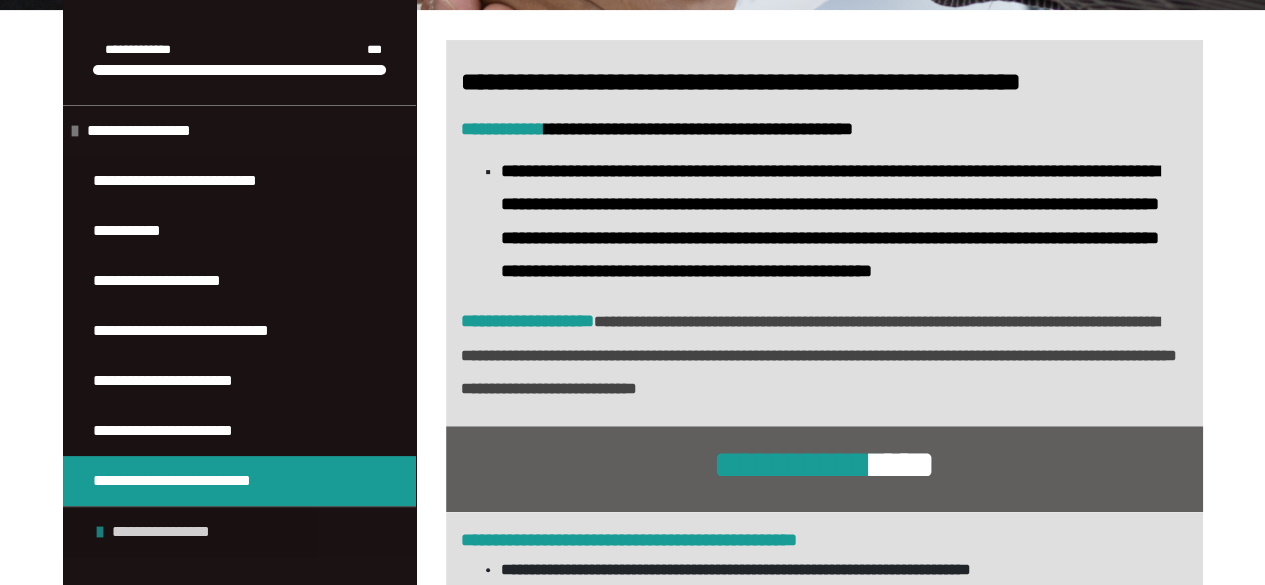 click on "**********" at bounding box center [161, 531] 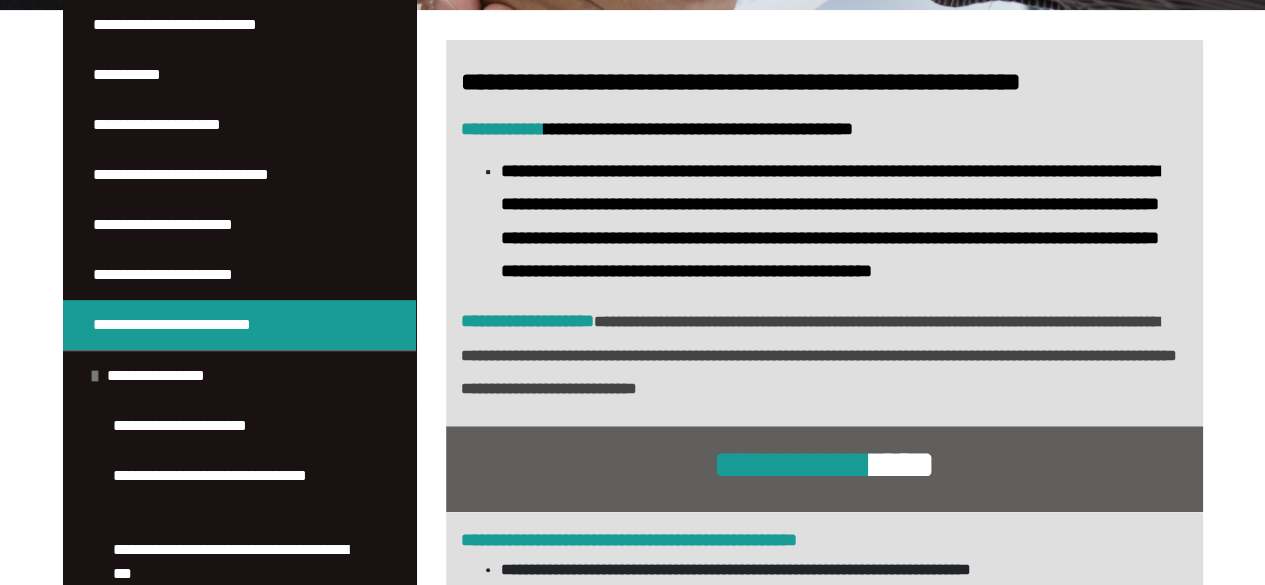 scroll, scrollTop: 163, scrollLeft: 0, axis: vertical 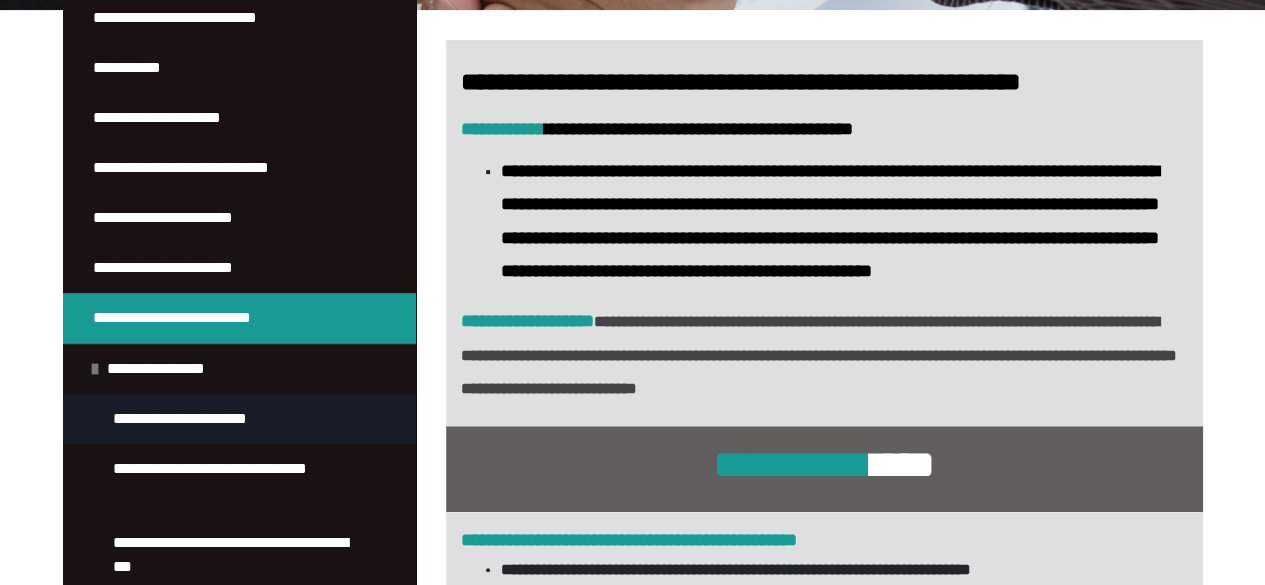 click on "**********" at bounding box center (180, 418) 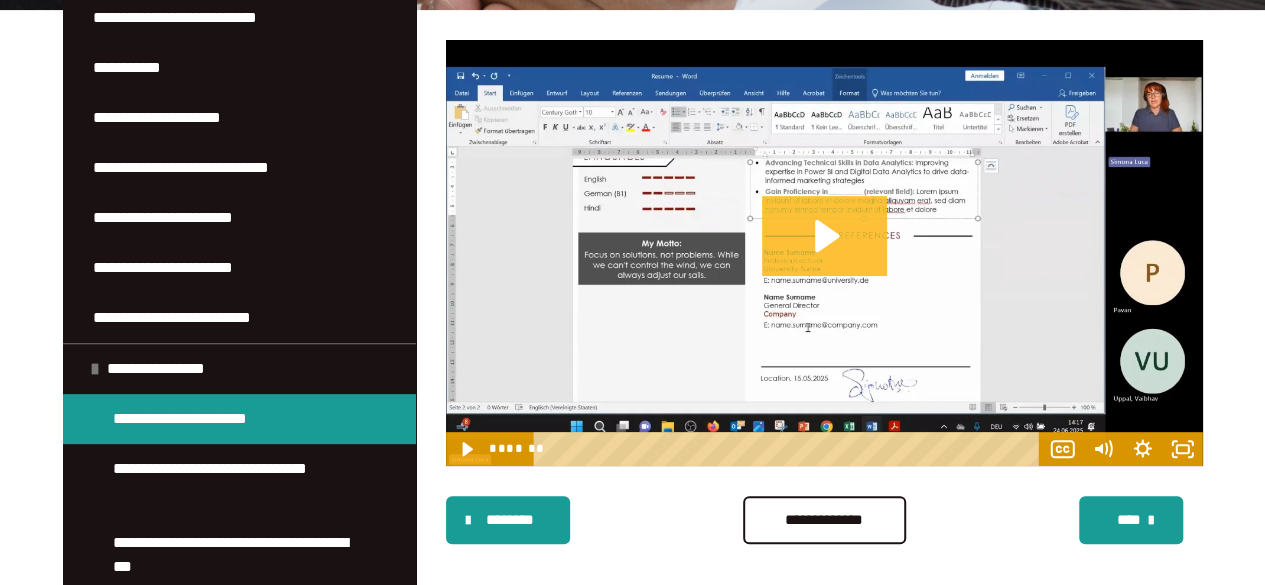 click 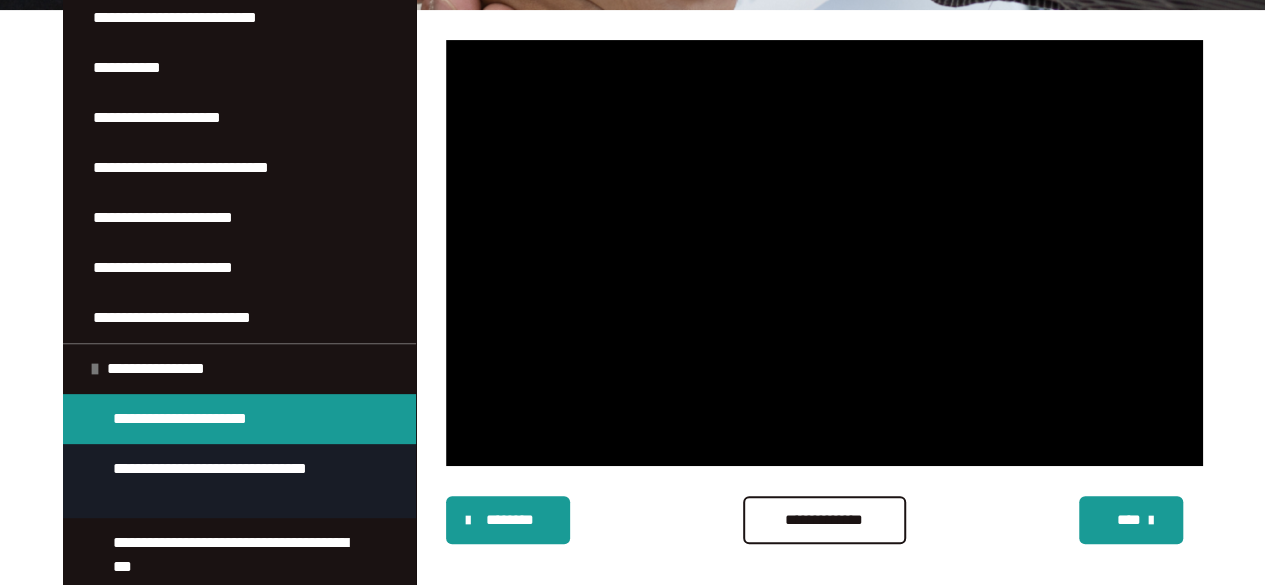 click on "**********" at bounding box center (234, 481) 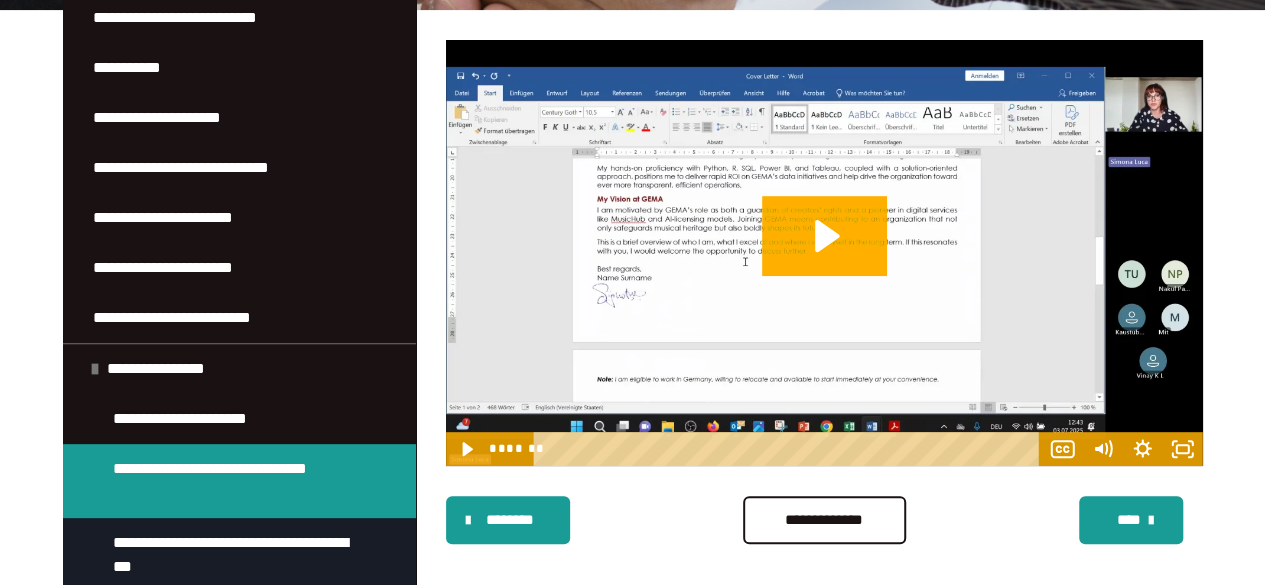 click on "**********" at bounding box center [230, 554] 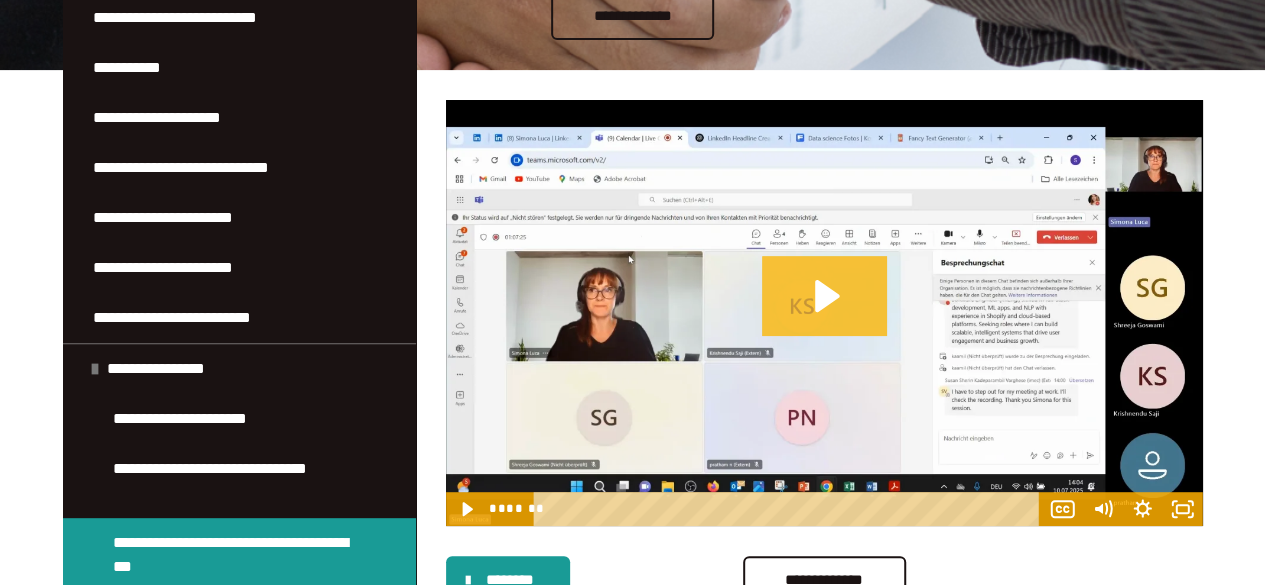 click 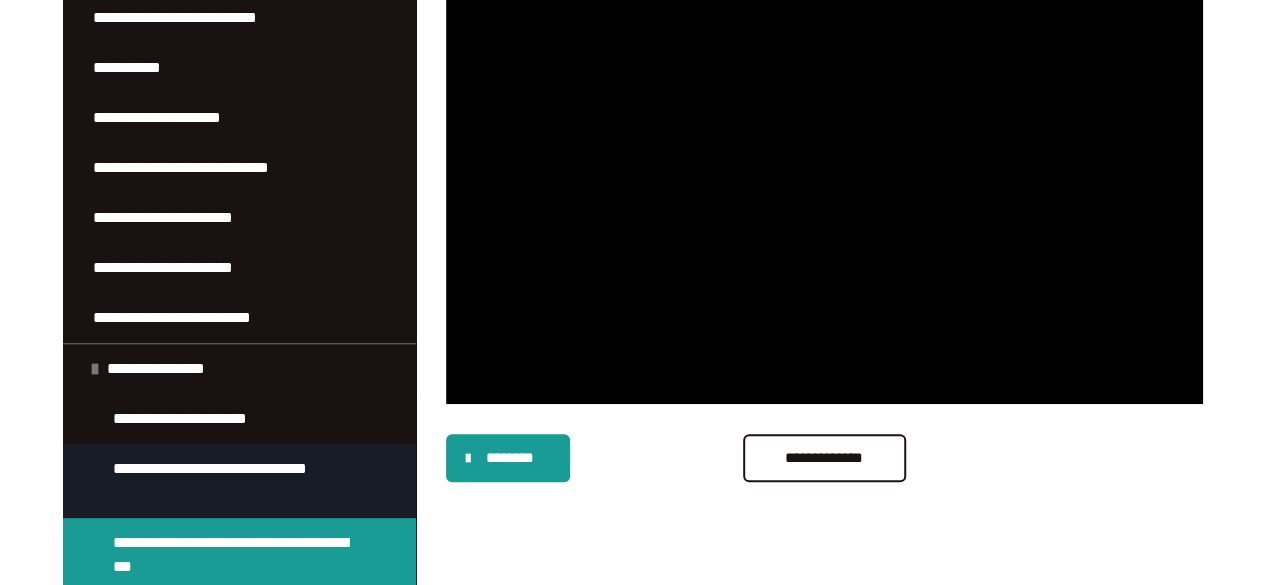 scroll, scrollTop: 420, scrollLeft: 0, axis: vertical 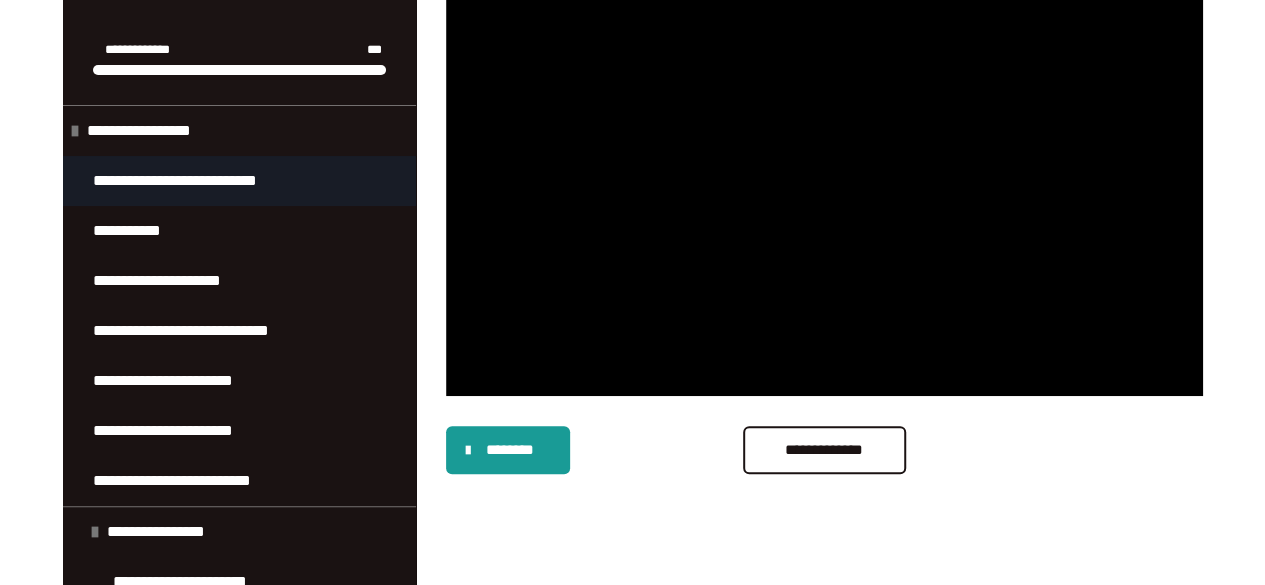 click on "**********" at bounding box center (175, 180) 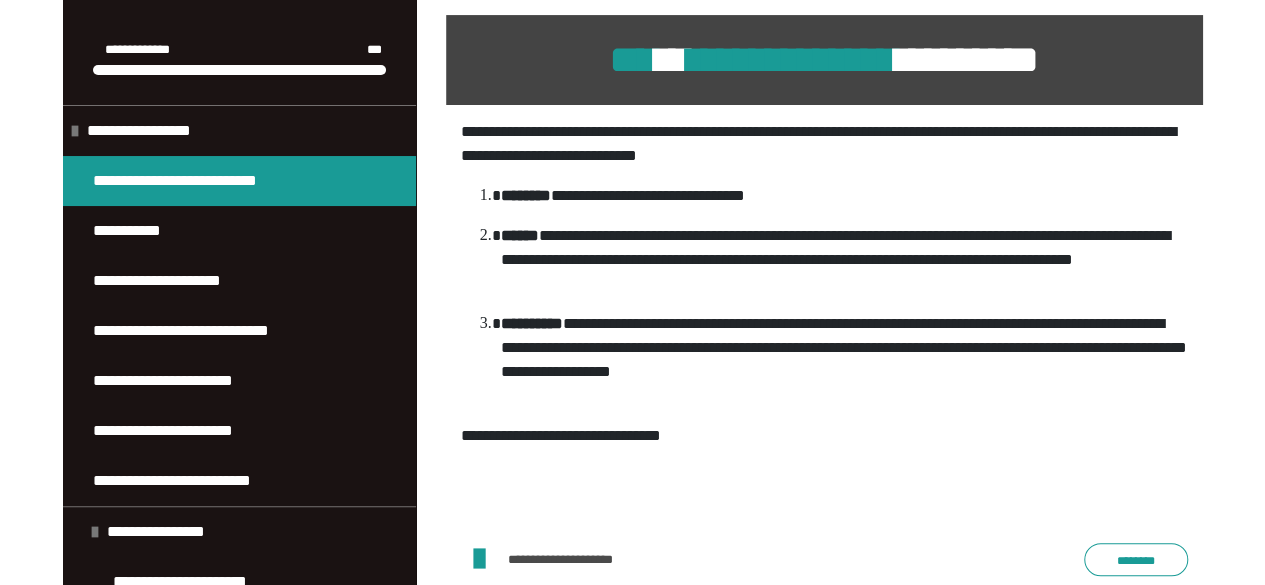 scroll, scrollTop: 300, scrollLeft: 0, axis: vertical 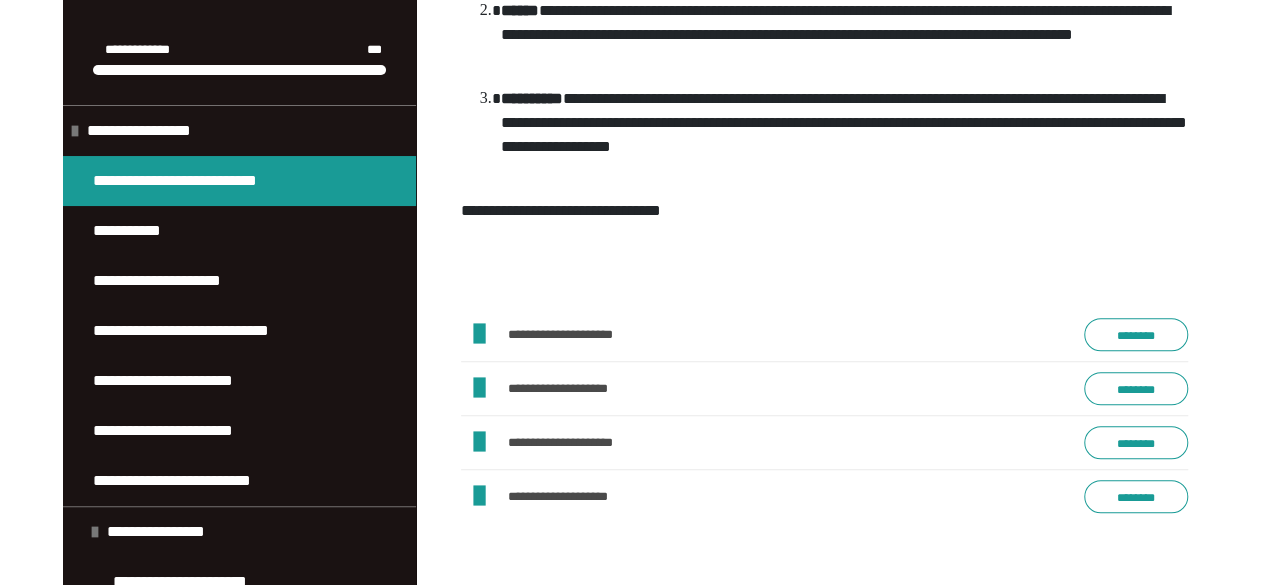 click on "********" at bounding box center [1136, 336] 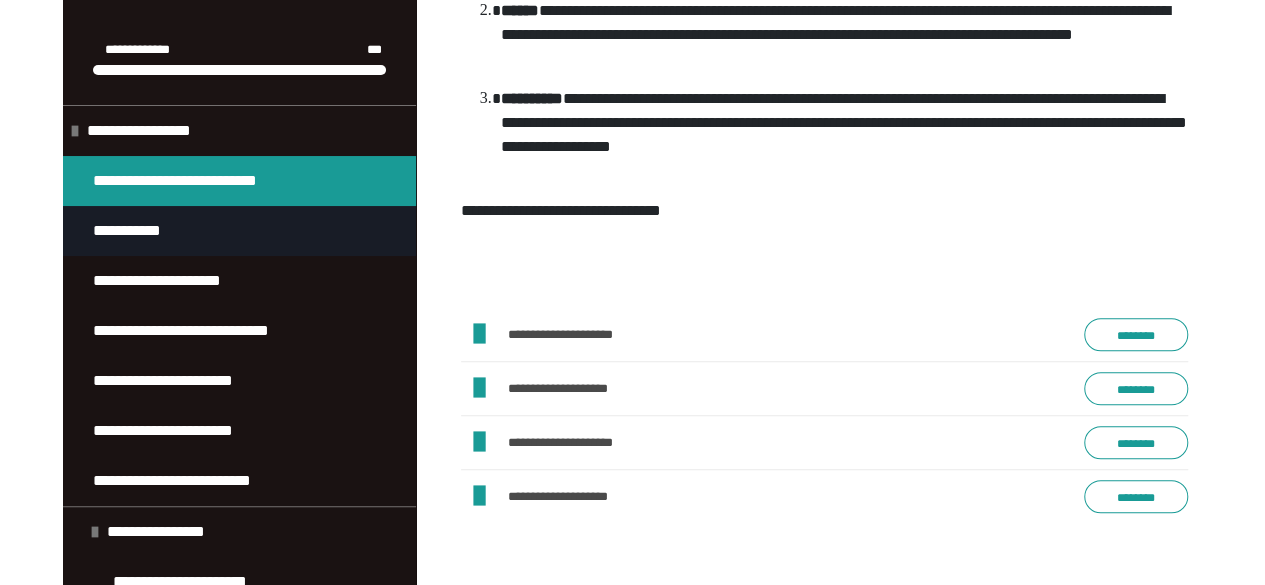 click on "**********" at bounding box center (127, 230) 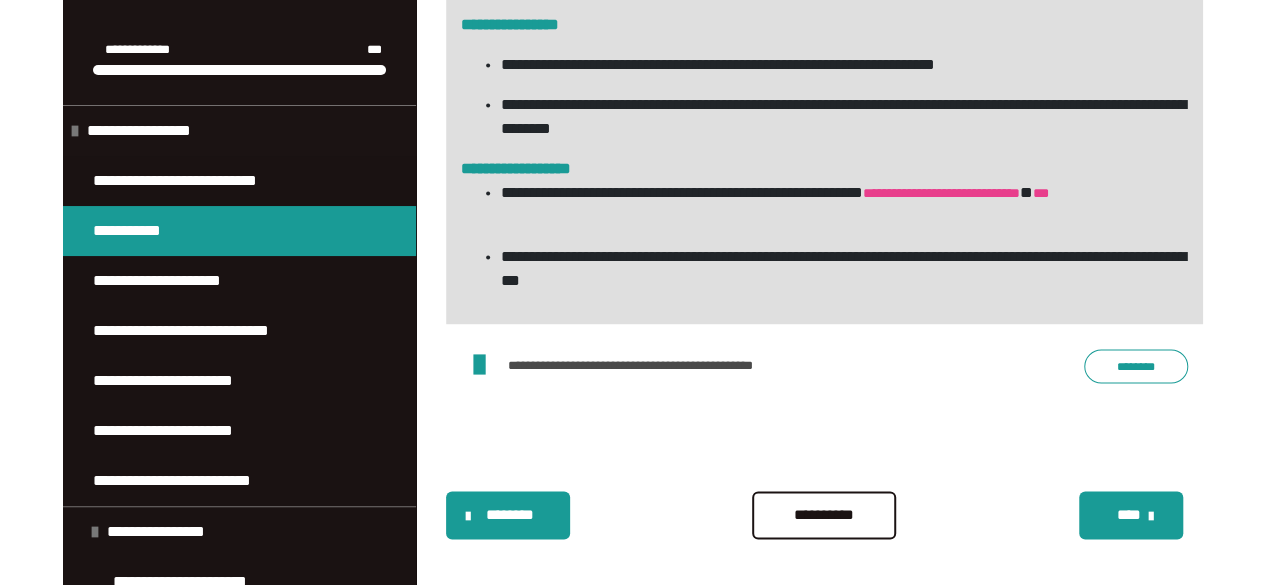 scroll, scrollTop: 1415, scrollLeft: 0, axis: vertical 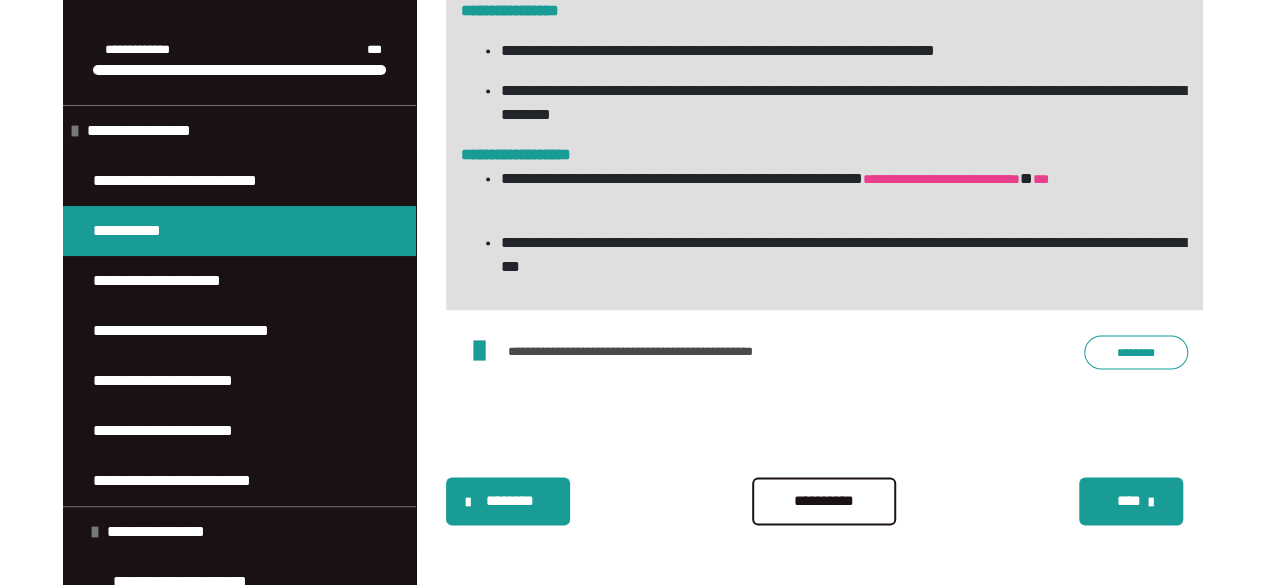 click on "********" at bounding box center [1136, 353] 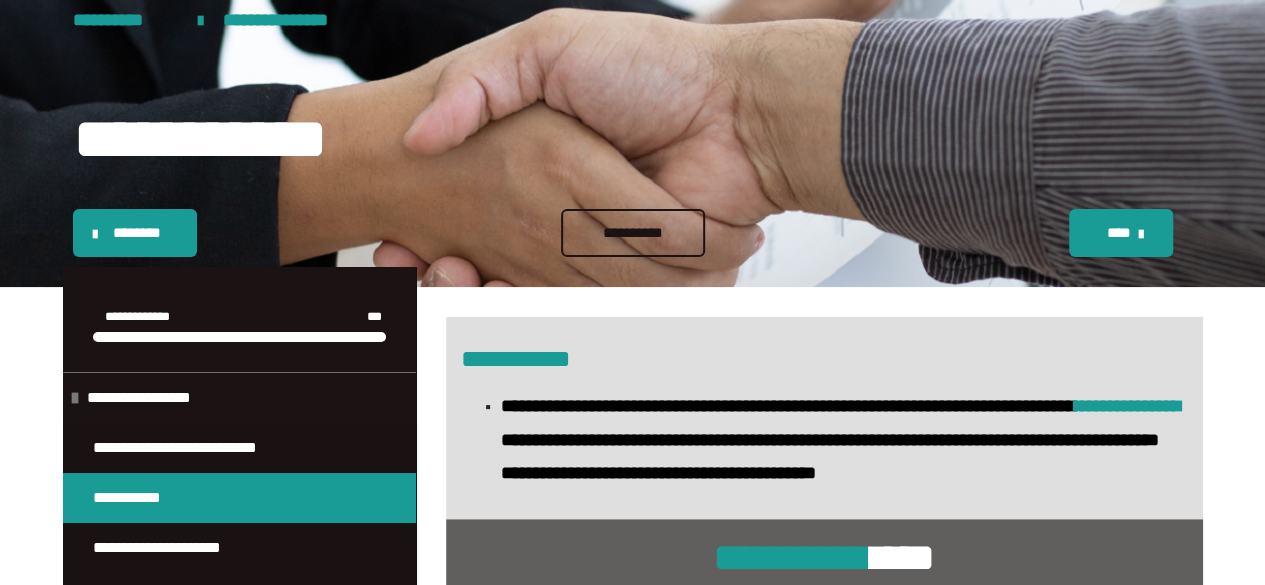 scroll, scrollTop: 0, scrollLeft: 0, axis: both 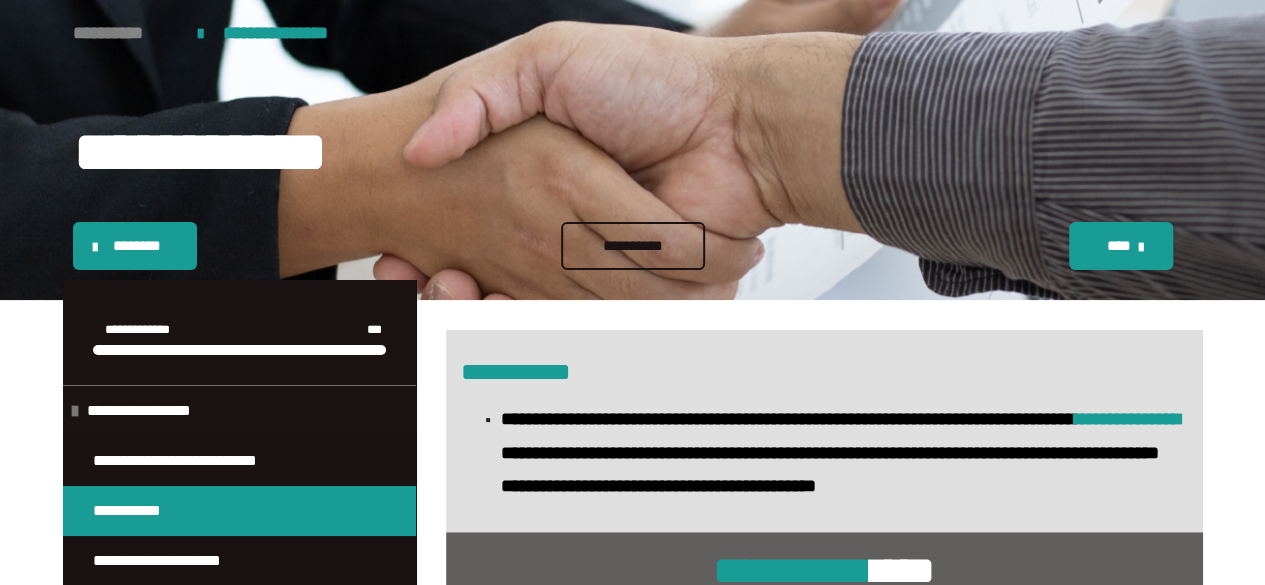 click on "**********" at bounding box center (108, 33) 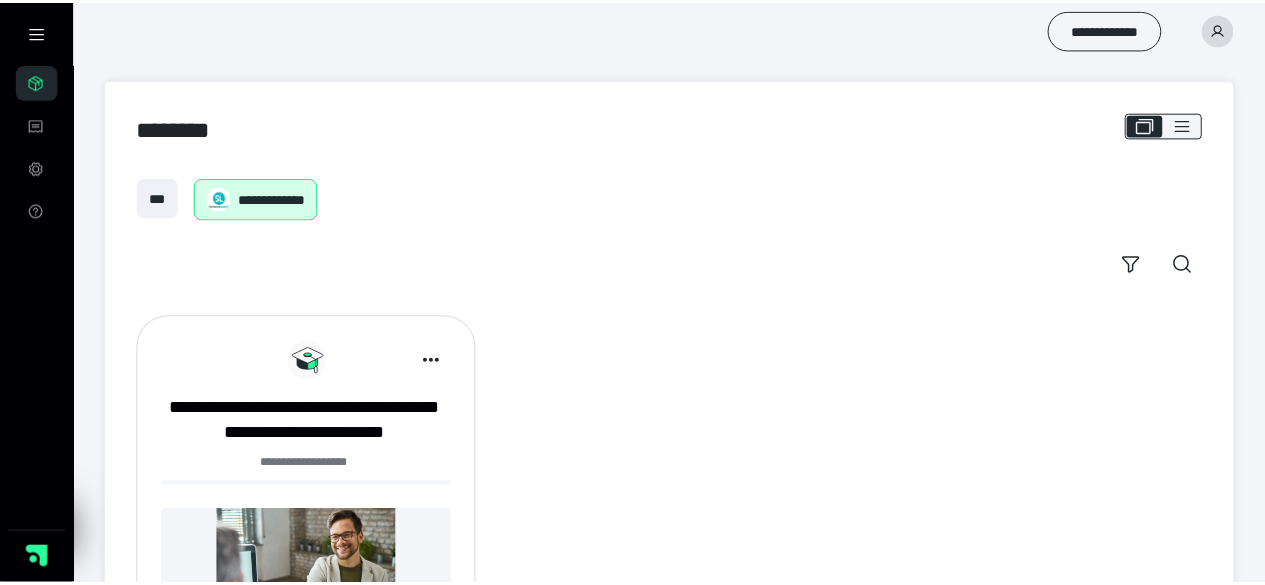 scroll, scrollTop: 0, scrollLeft: 0, axis: both 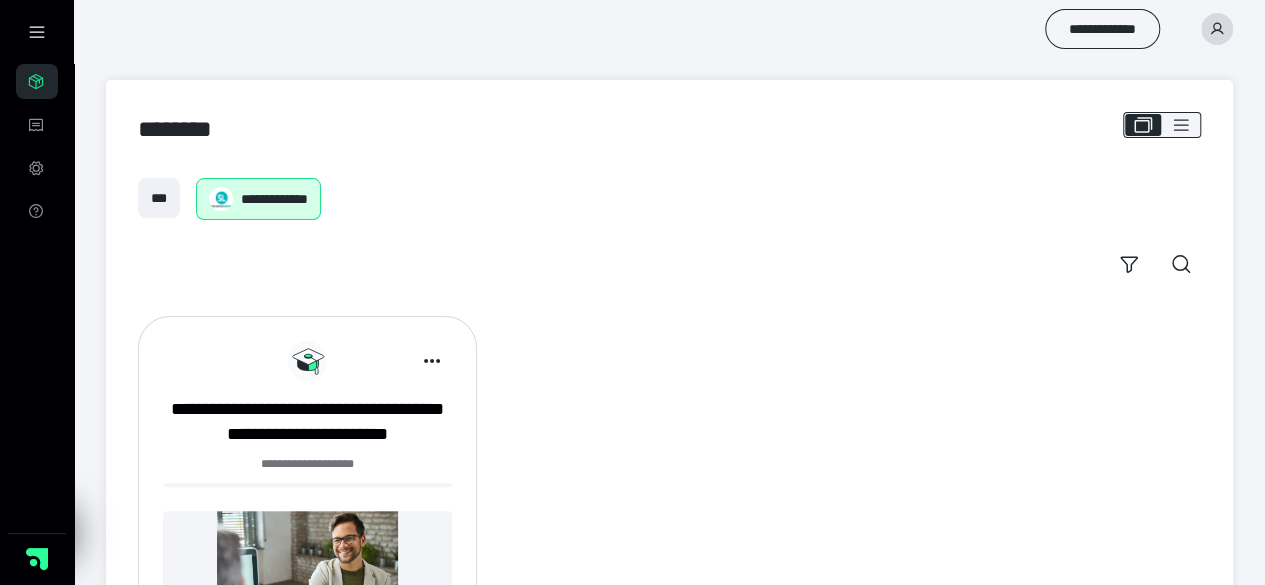 click 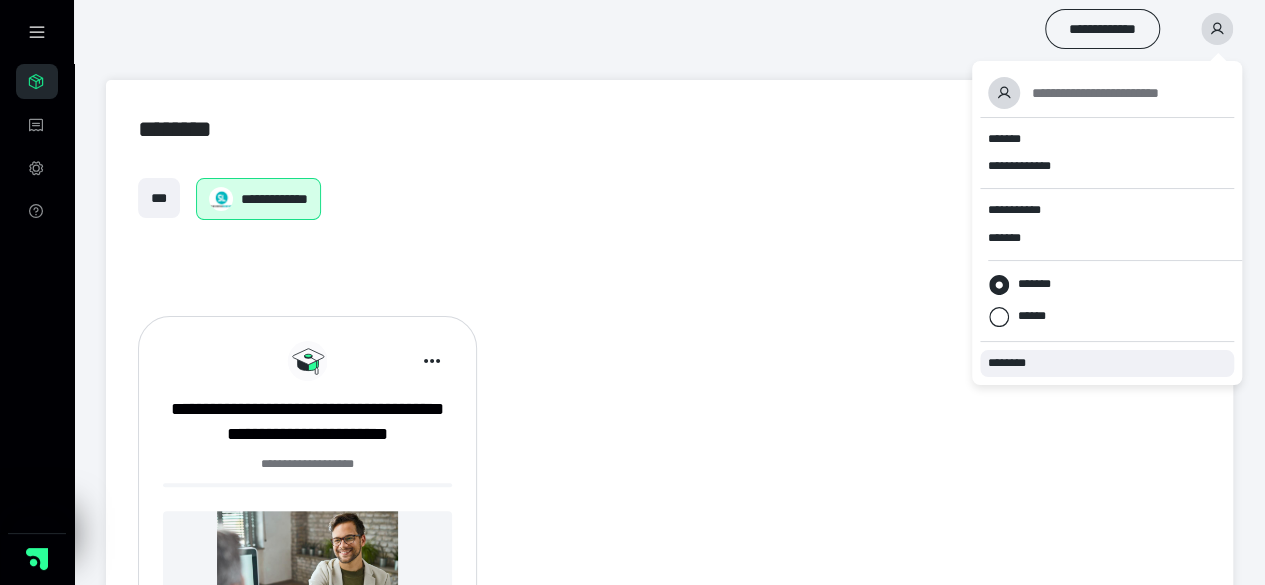 click on "********" at bounding box center (1007, 363) 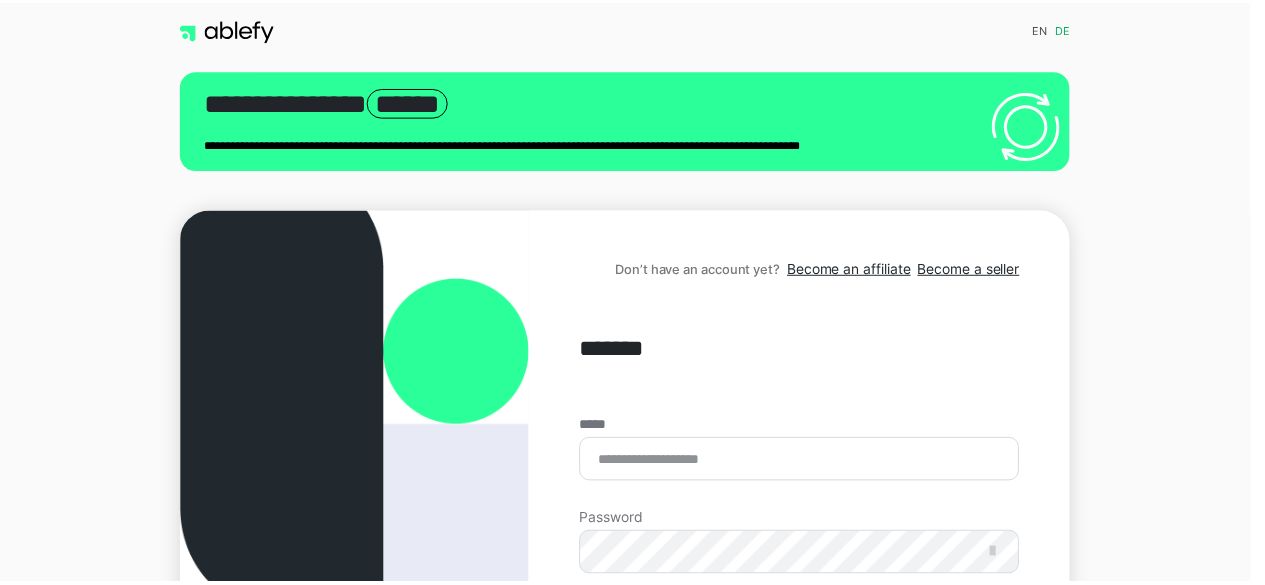 scroll, scrollTop: 0, scrollLeft: 0, axis: both 